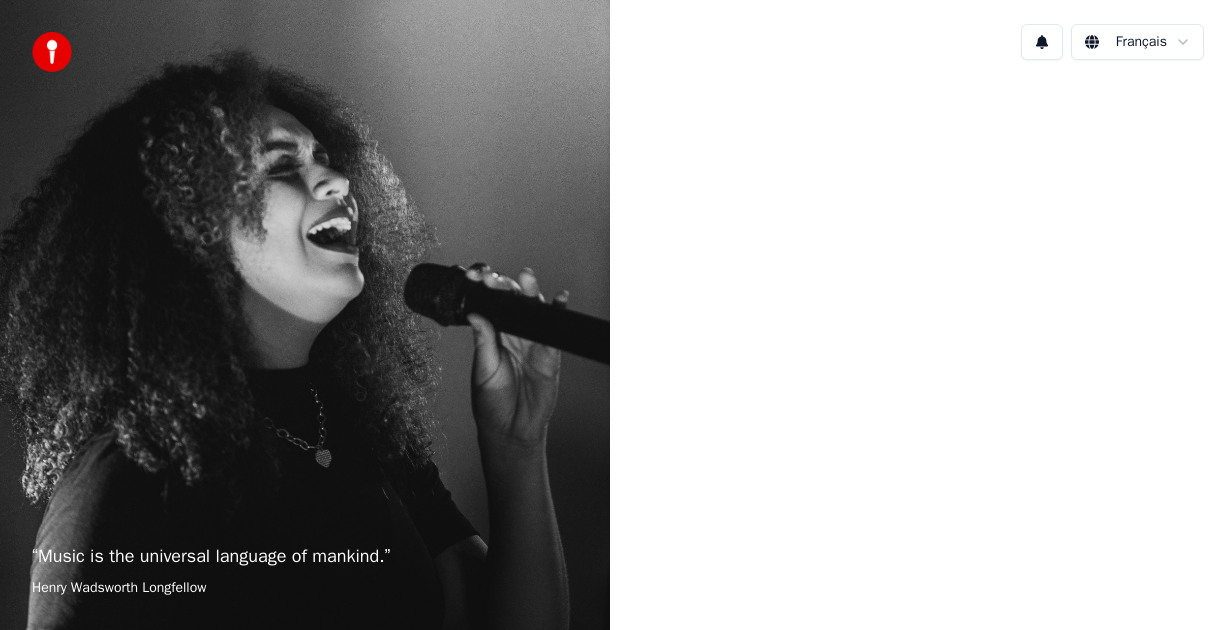 scroll, scrollTop: 0, scrollLeft: 0, axis: both 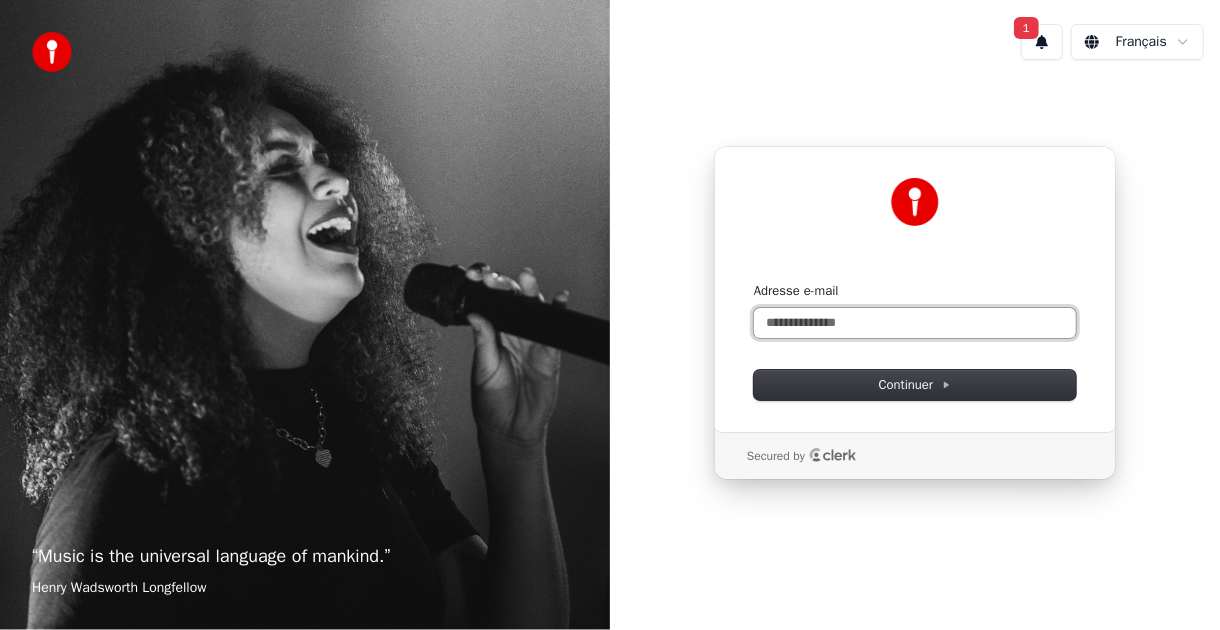 click on "Adresse e-mail" at bounding box center (915, 323) 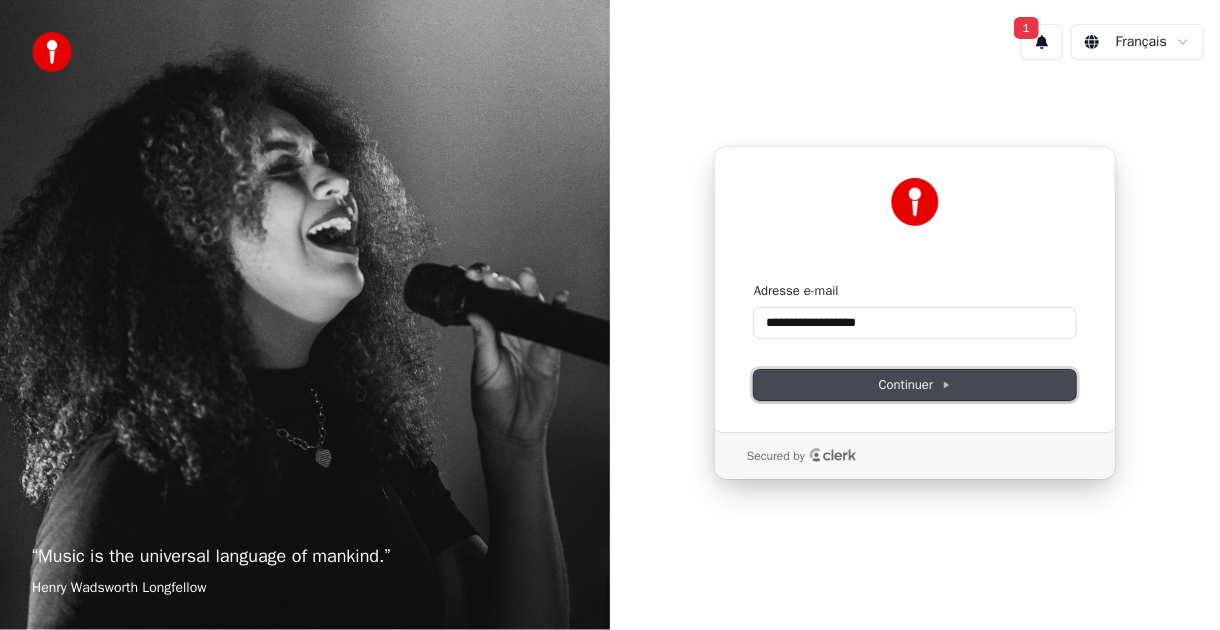 click on "Continuer" at bounding box center [915, 385] 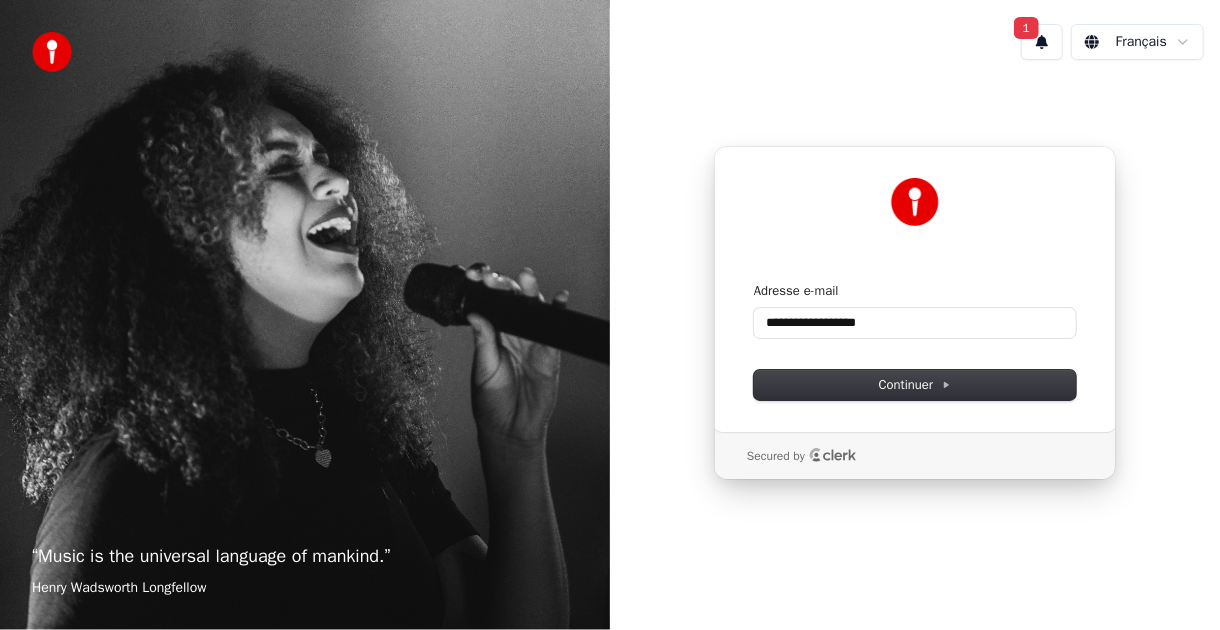 type on "**********" 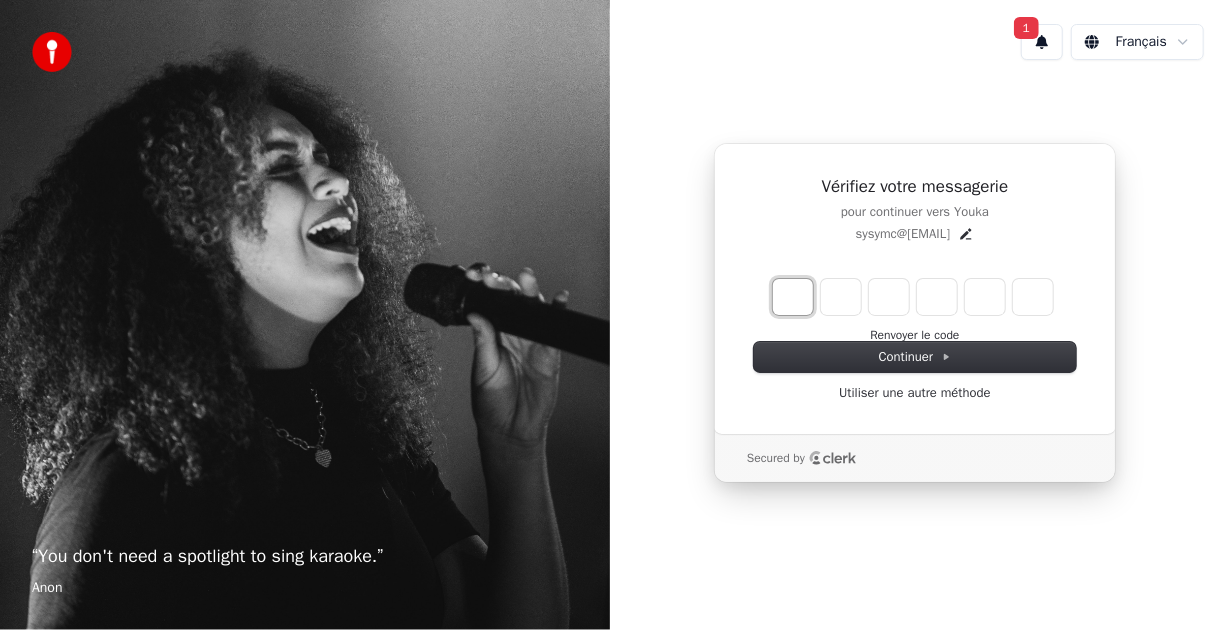 click at bounding box center [793, 297] 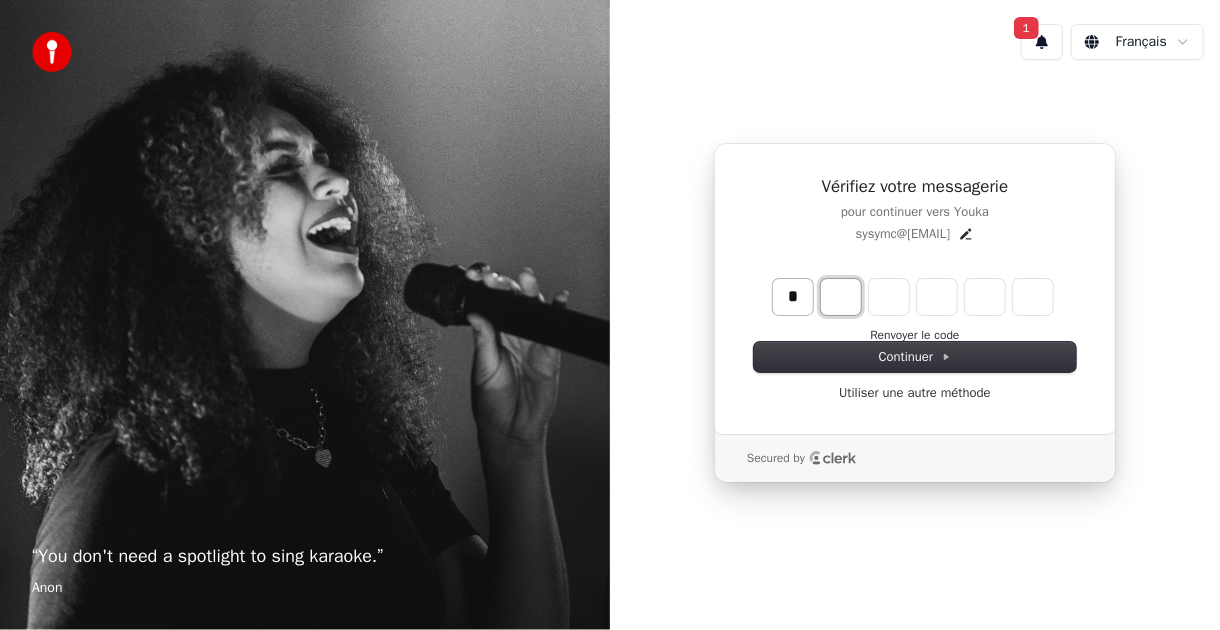 type on "*" 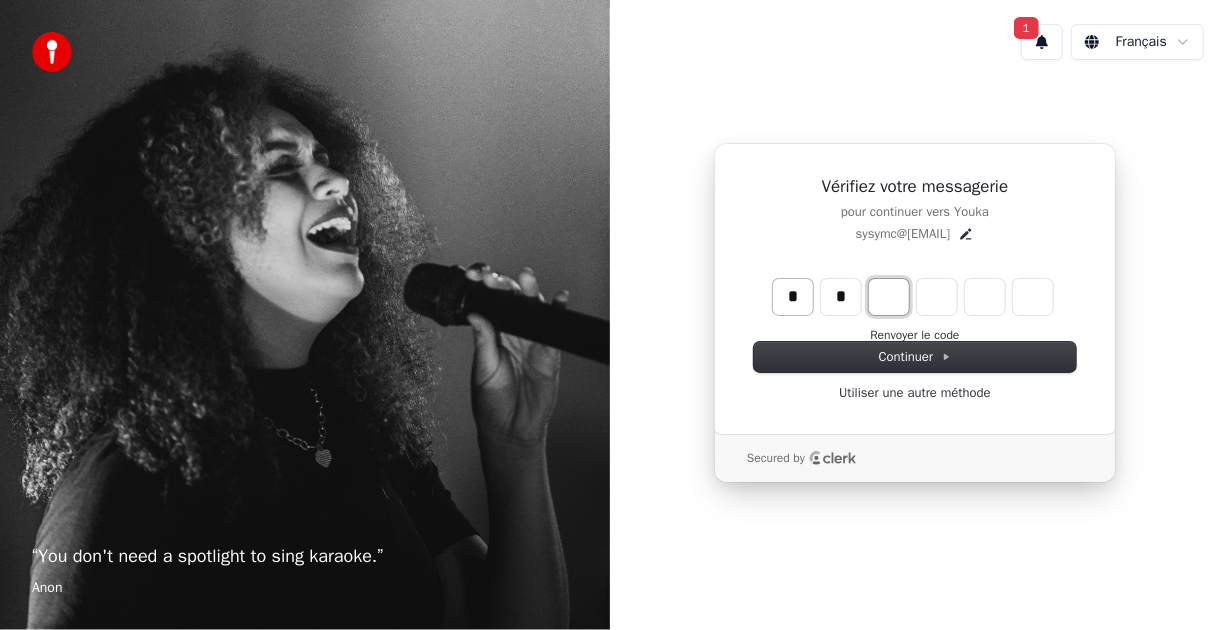 type on "**" 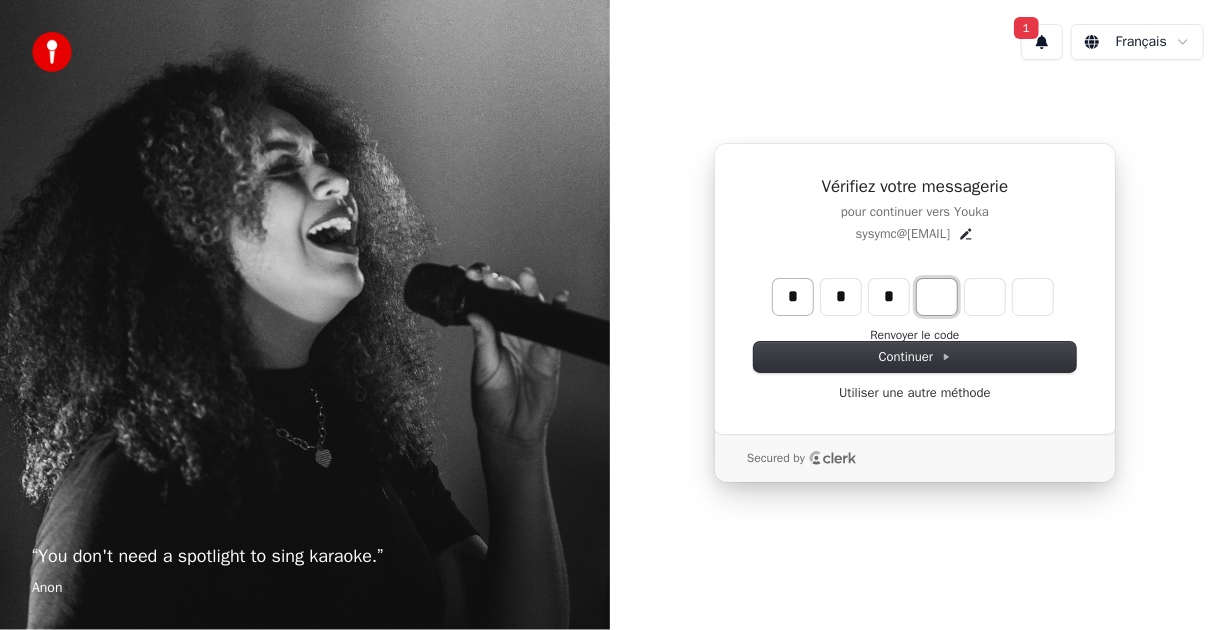 type on "***" 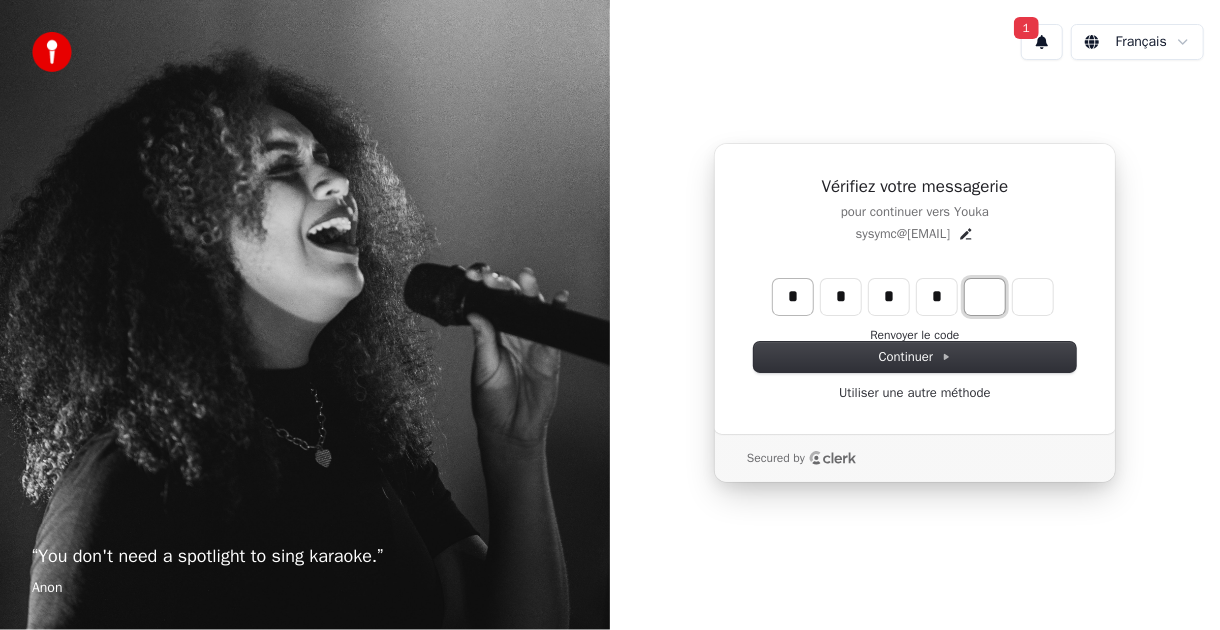 type on "****" 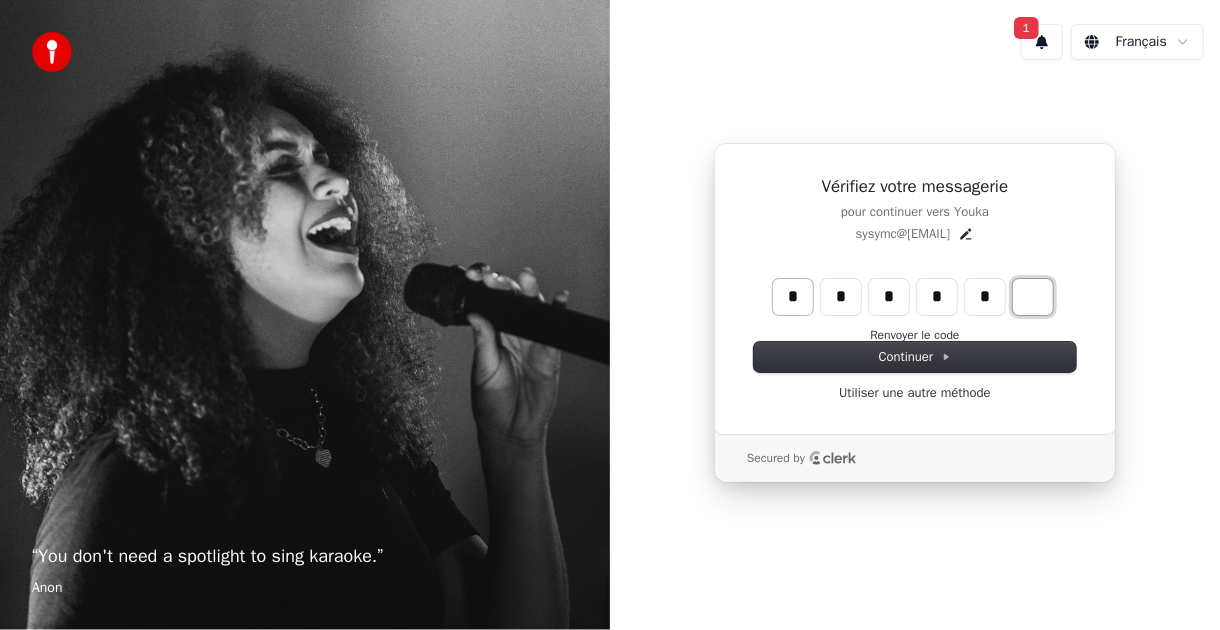 type on "******" 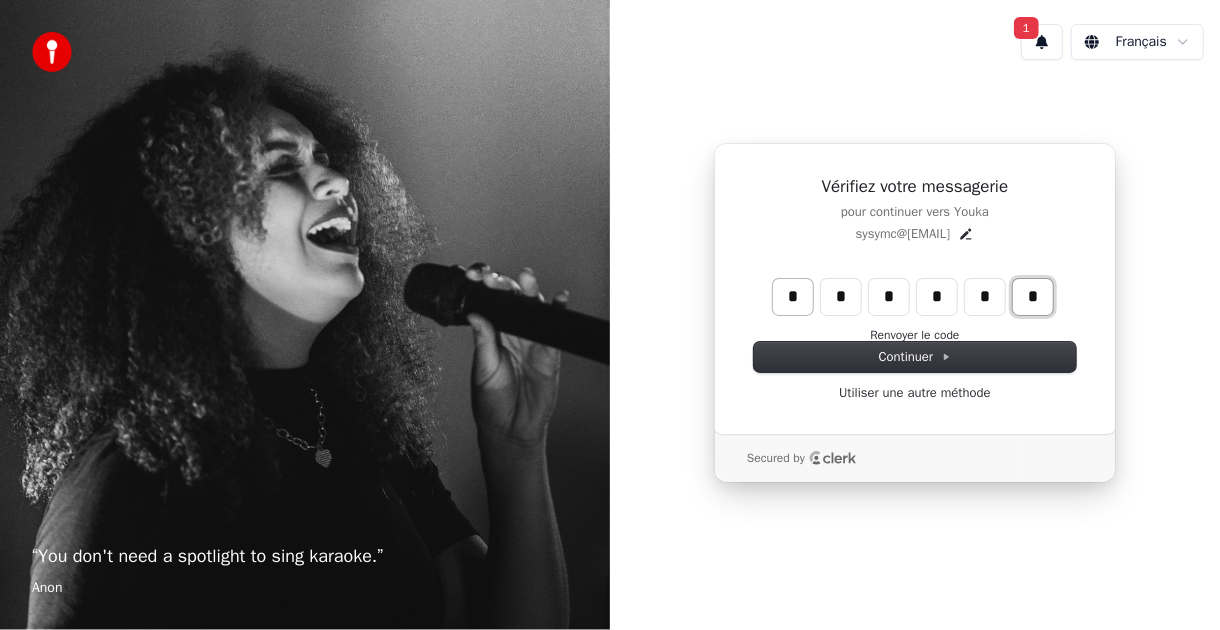 type on "*" 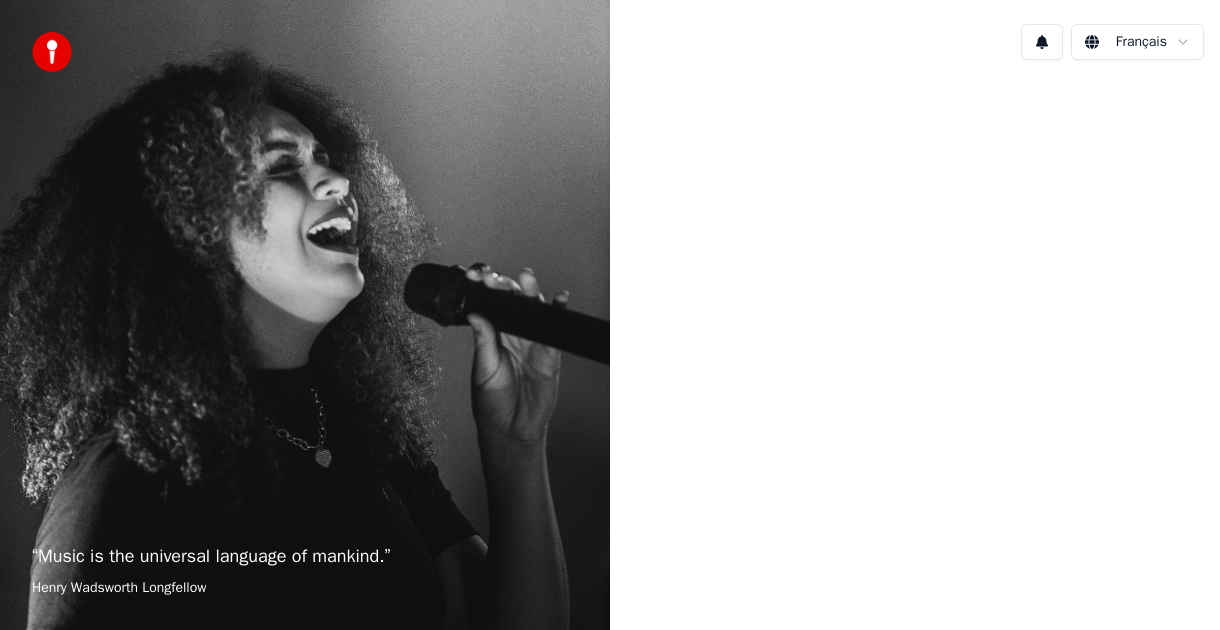 scroll, scrollTop: 0, scrollLeft: 0, axis: both 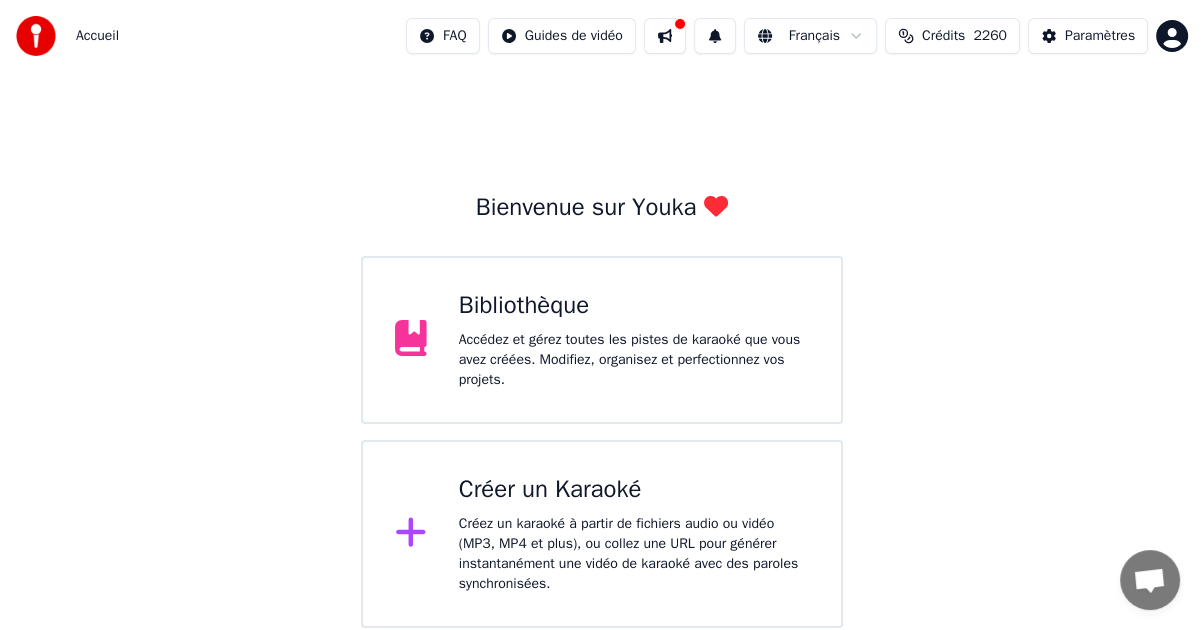 click on "Créez un karaoké à partir de fichiers audio ou vidéo (MP3, MP4 et plus), ou collez une URL pour générer instantanément une vidéo de karaoké avec des paroles synchronisées." at bounding box center (634, 554) 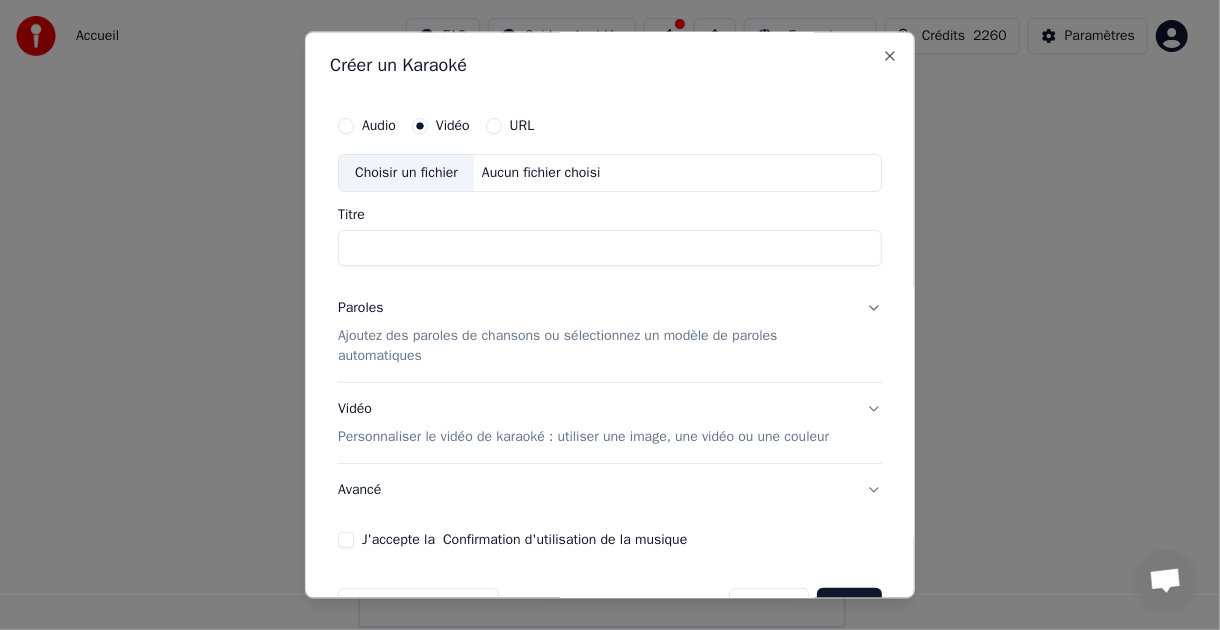 click on "Titre" at bounding box center (610, 248) 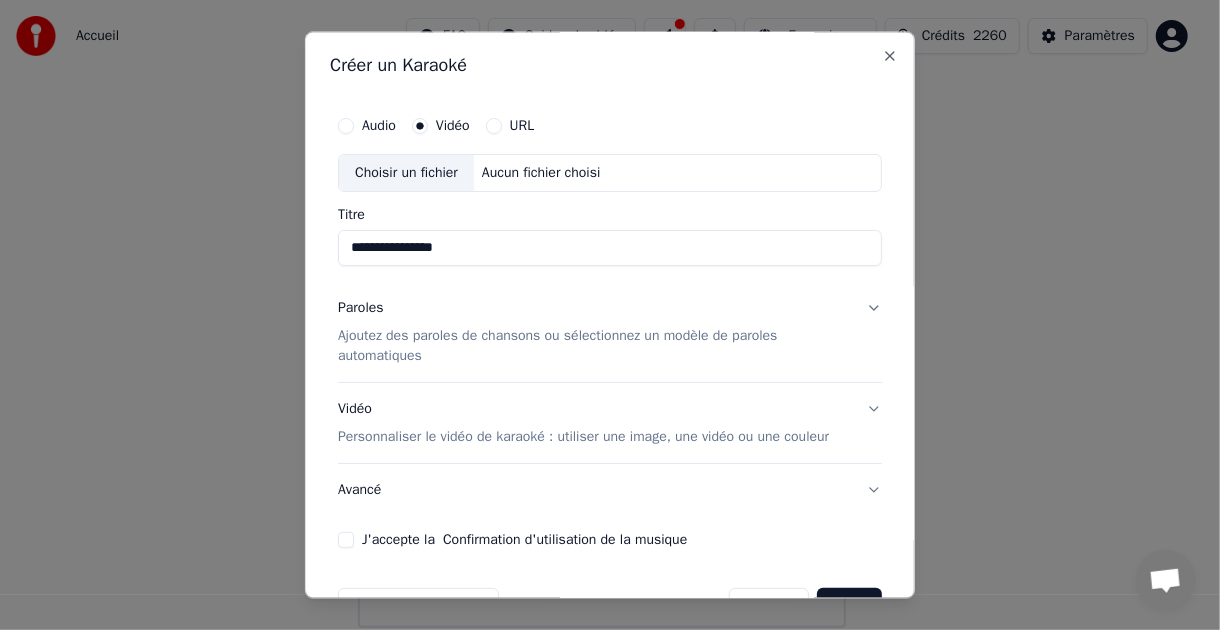 type on "**********" 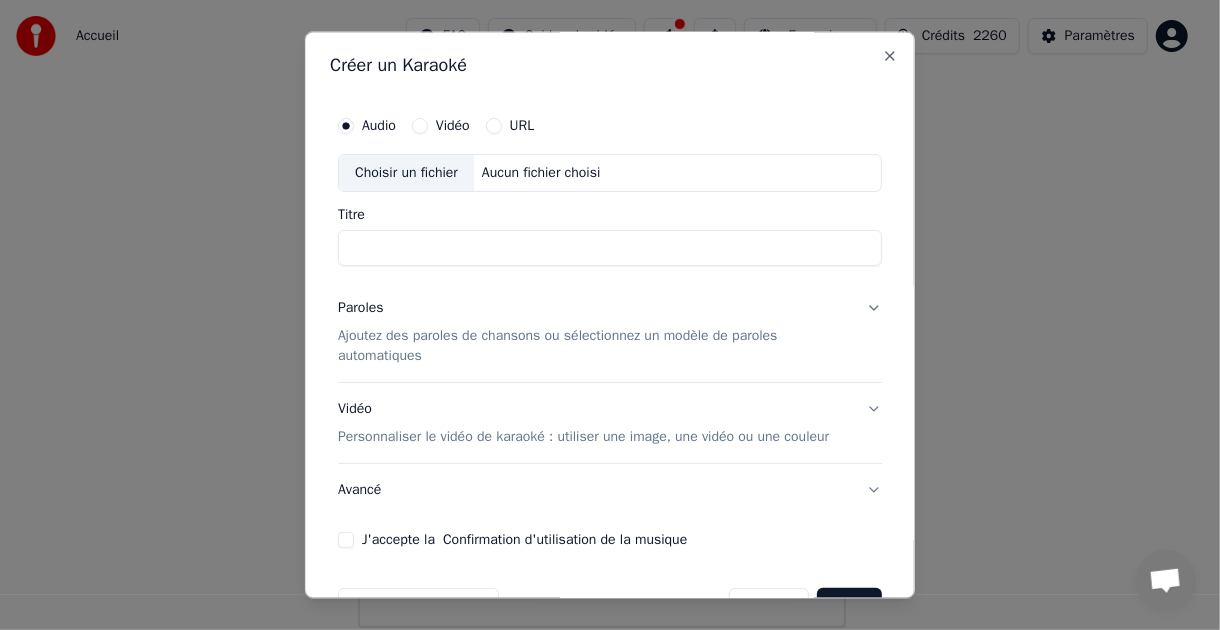 click on "Titre" at bounding box center [610, 248] 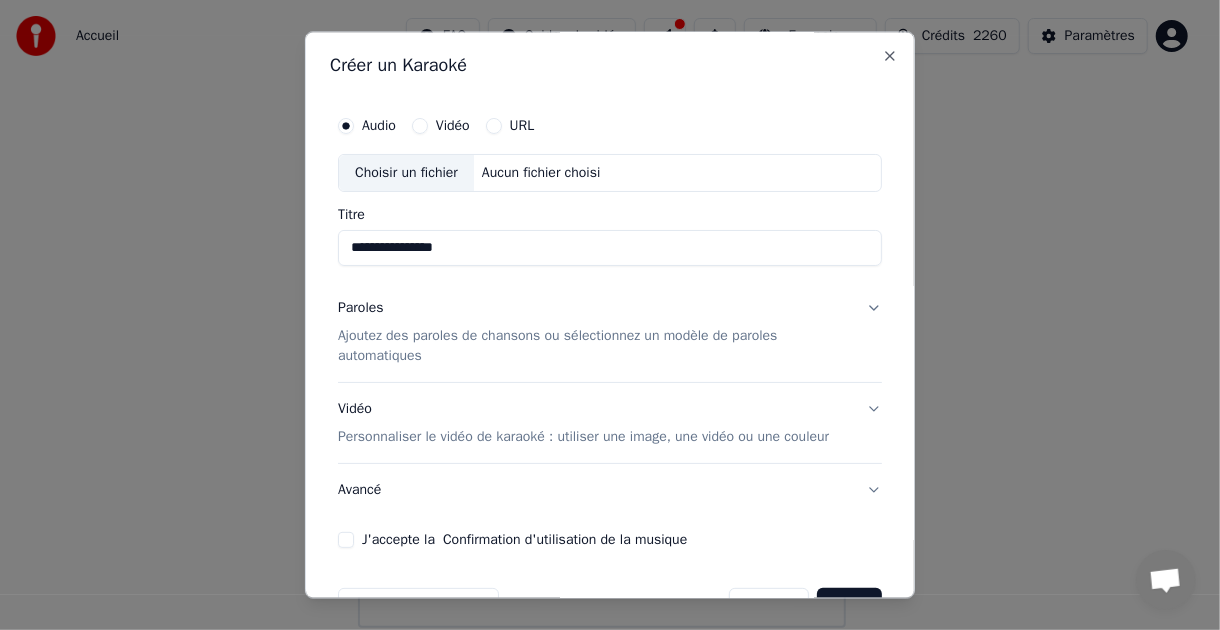 type on "**********" 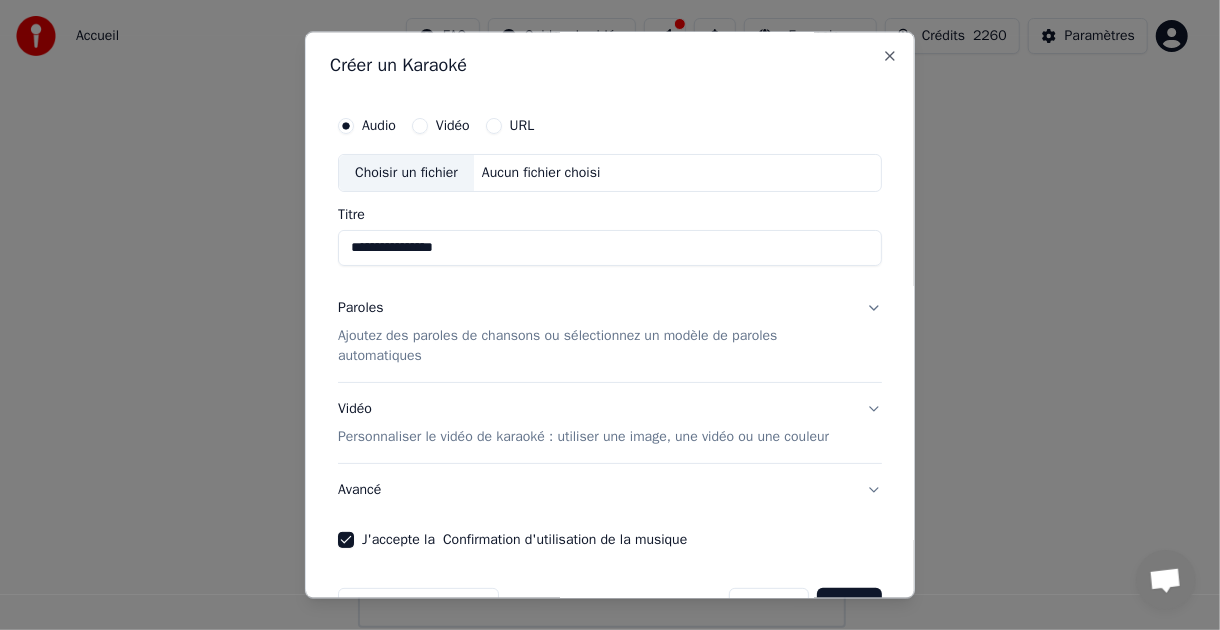 click on "Choisir un fichier" at bounding box center (406, 174) 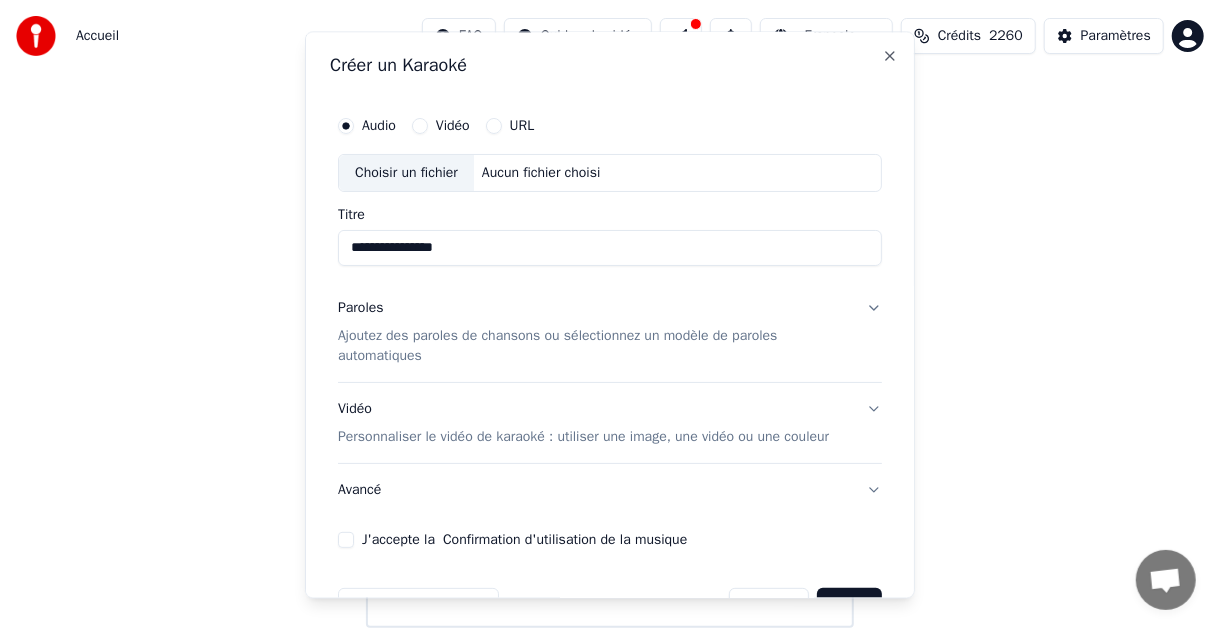 type 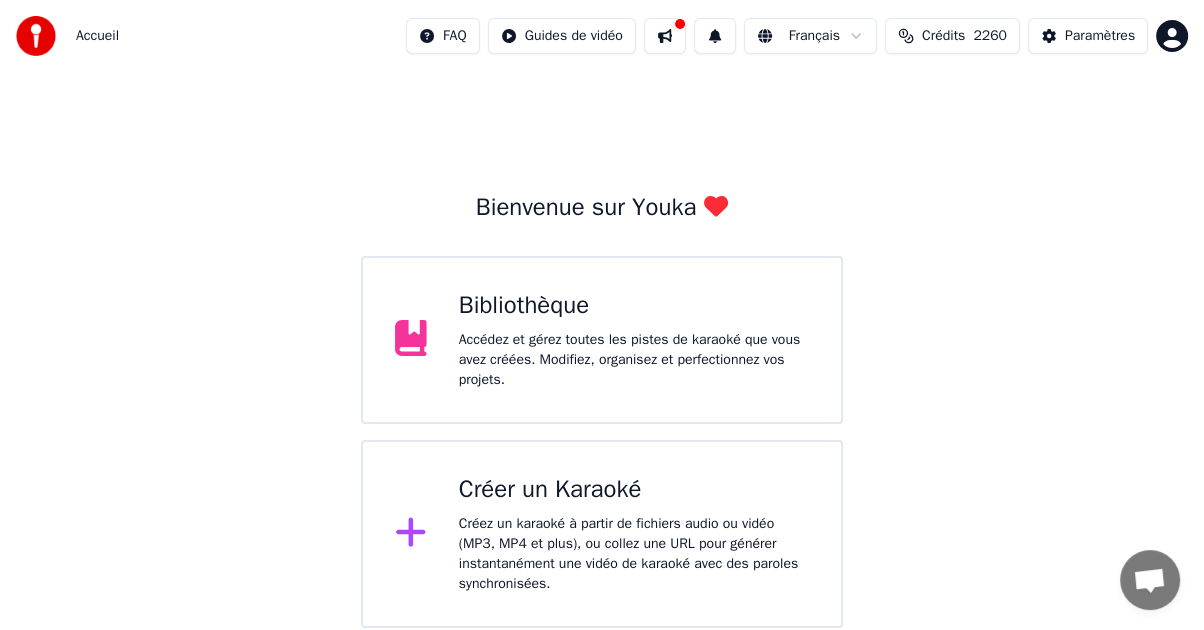 click on "Créez un karaoké à partir de fichiers audio ou vidéo (MP3, MP4 et plus), ou collez une URL pour générer instantanément une vidéo de karaoké avec des paroles synchronisées." at bounding box center (634, 554) 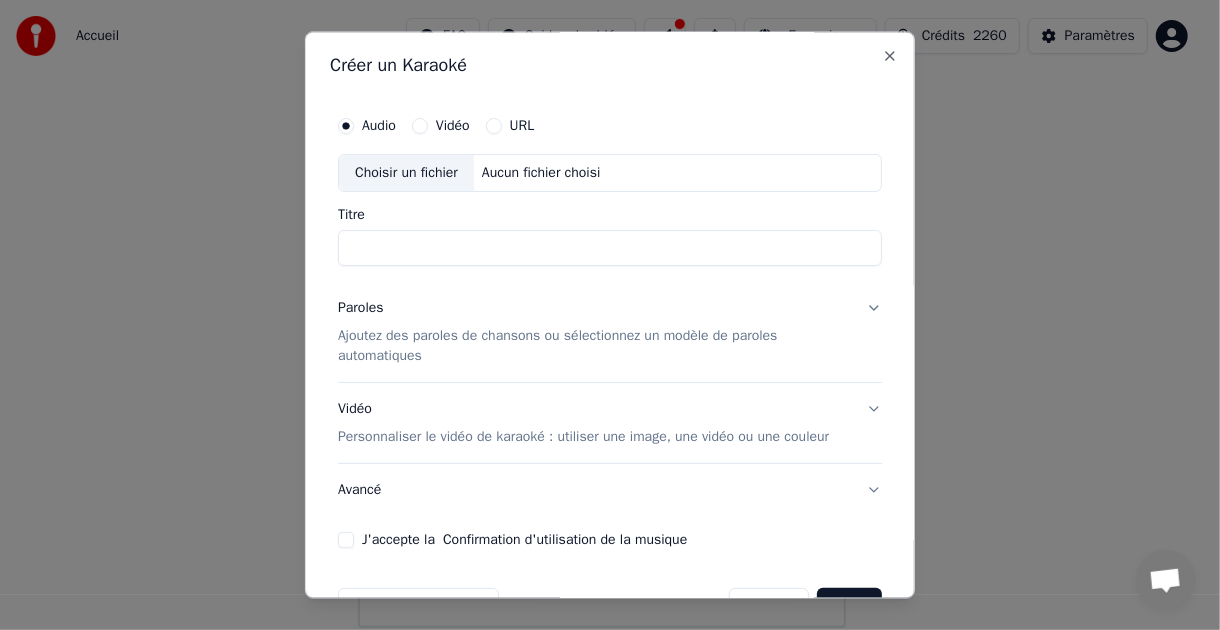 click on "Choisir un fichier" at bounding box center (406, 174) 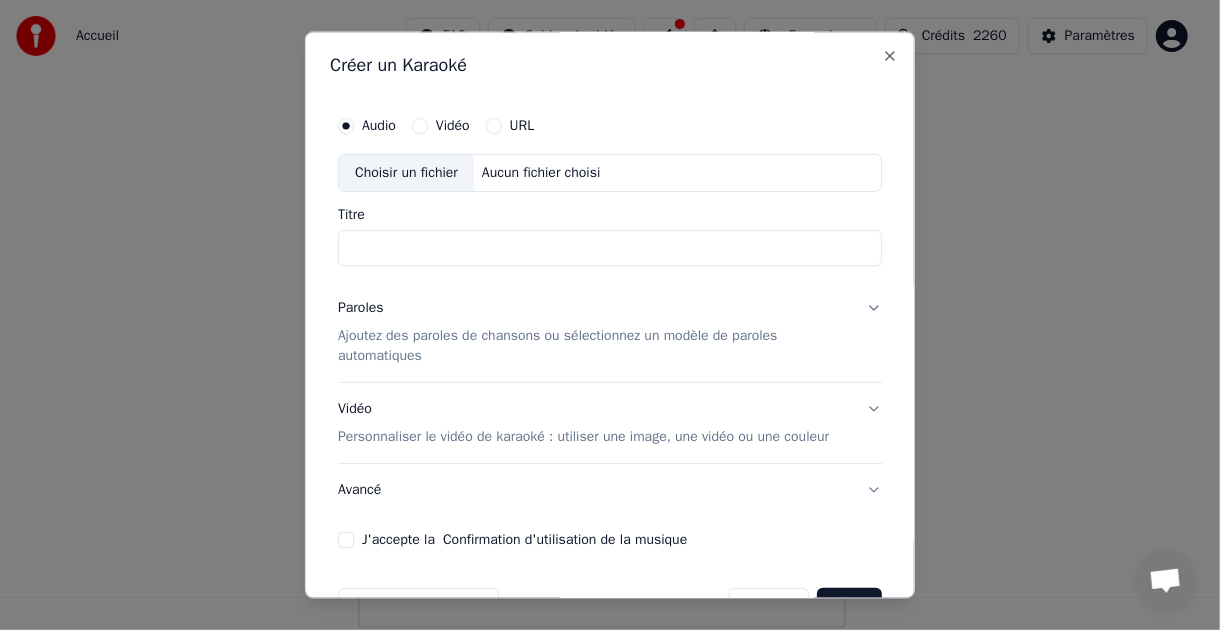 click on "Choisir un fichier" at bounding box center (406, 174) 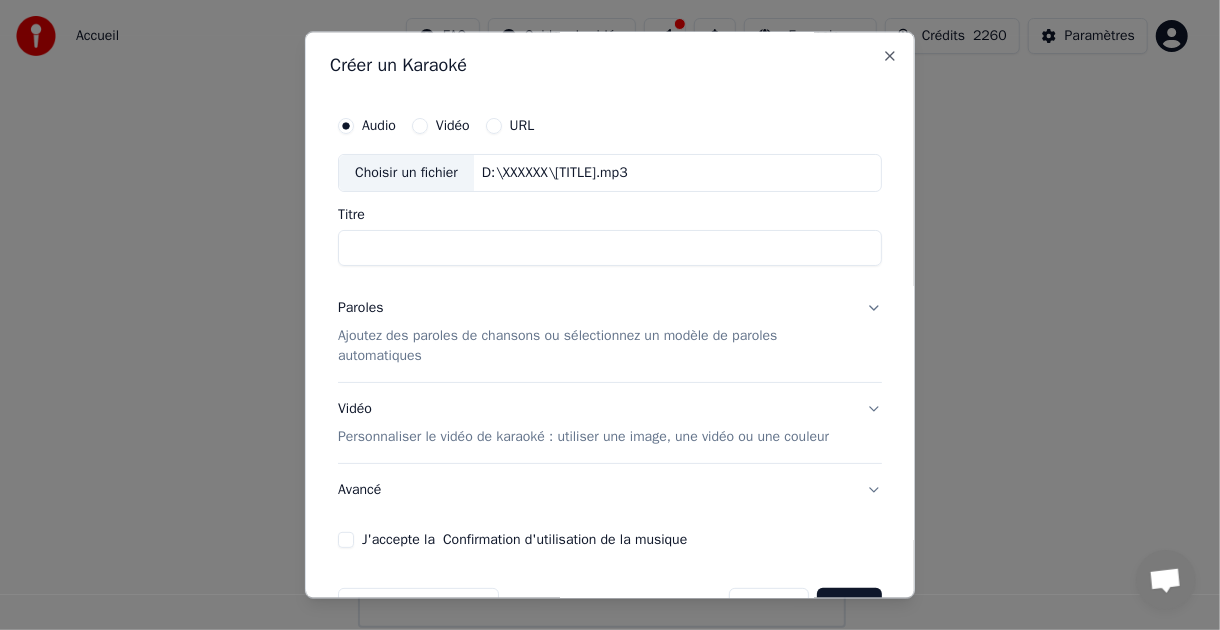 type on "**********" 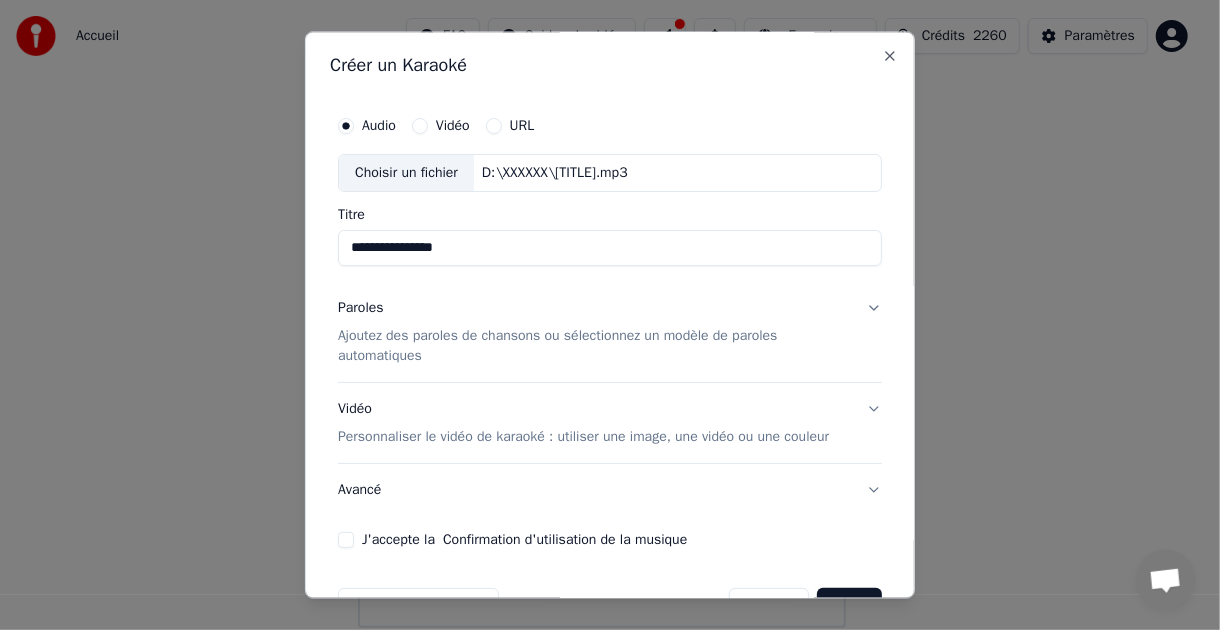 click on "Vidéo" at bounding box center [453, 127] 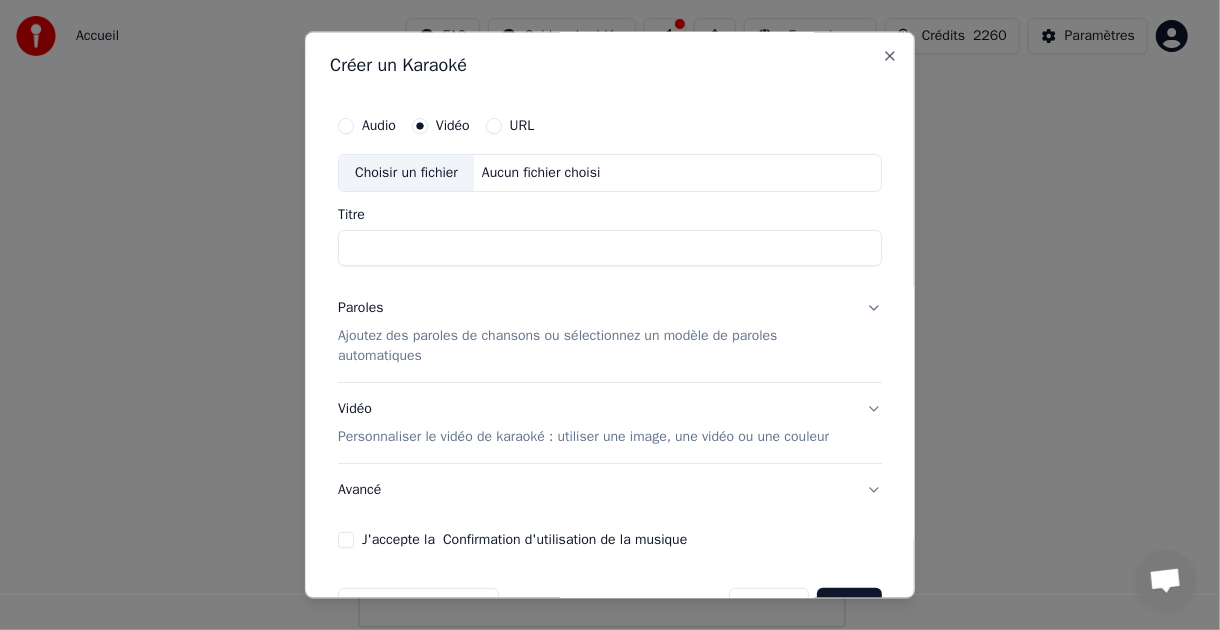 click on "Choisir un fichier" at bounding box center (406, 174) 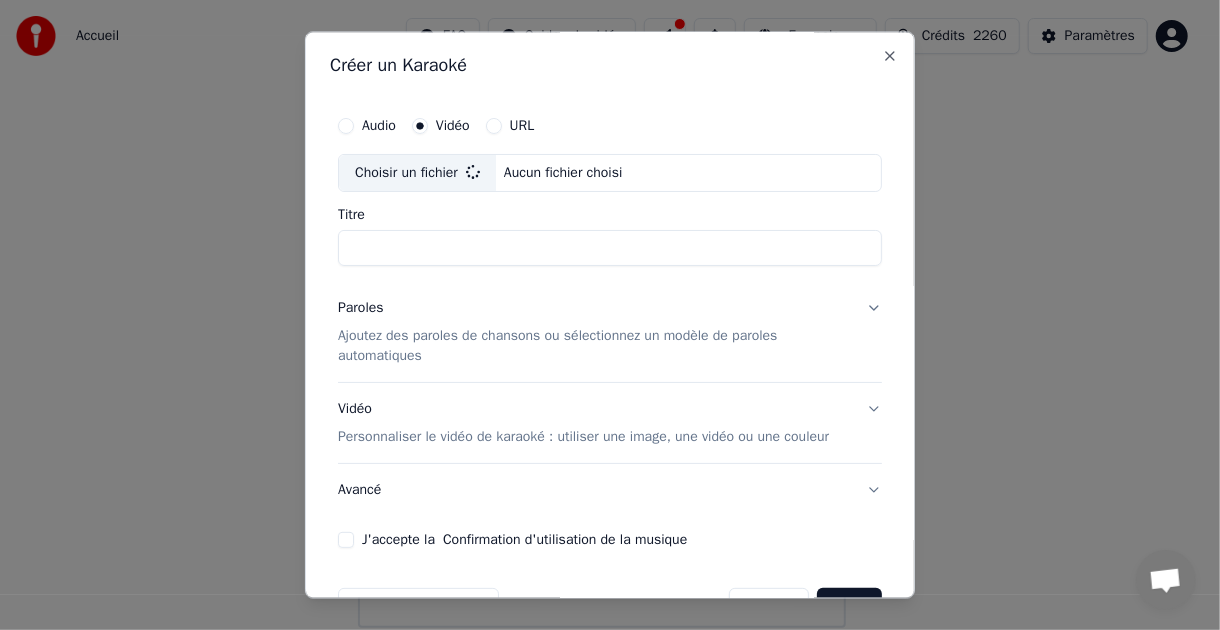 type on "**********" 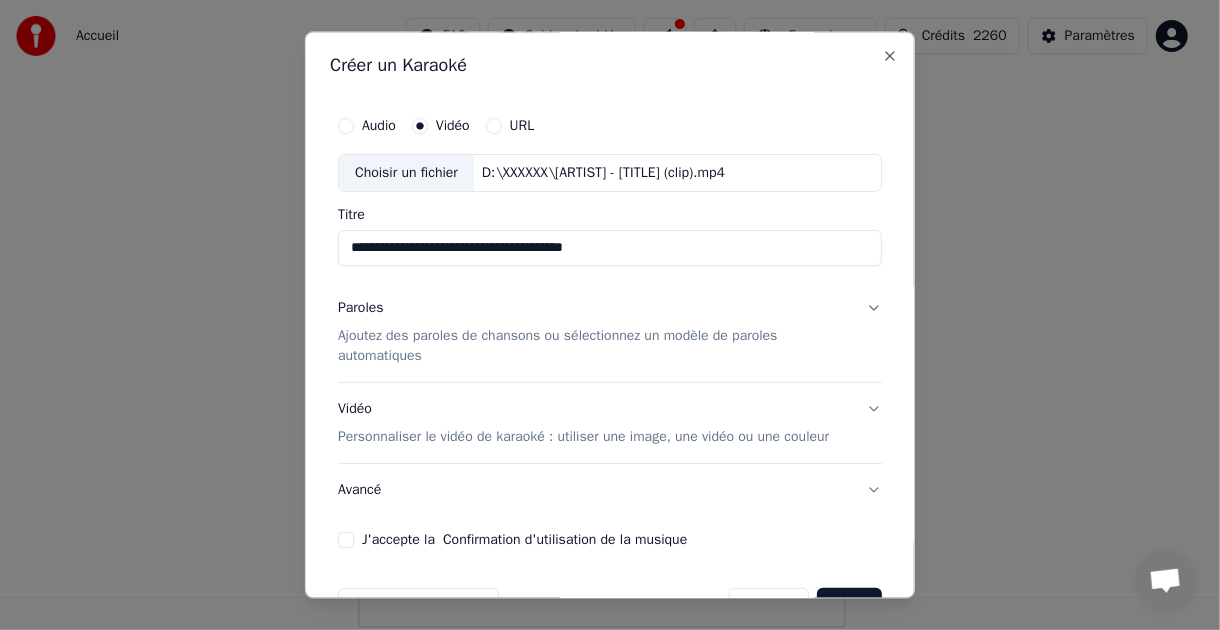 click on "Paroles" at bounding box center (361, 308) 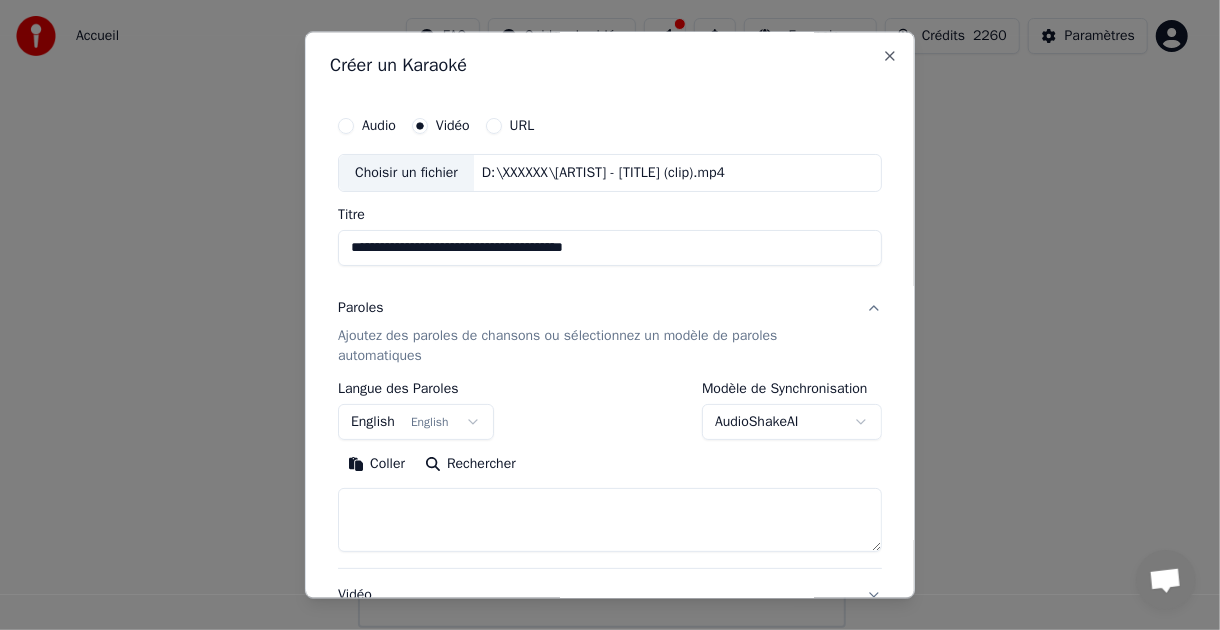 click on "Coller" at bounding box center [376, 464] 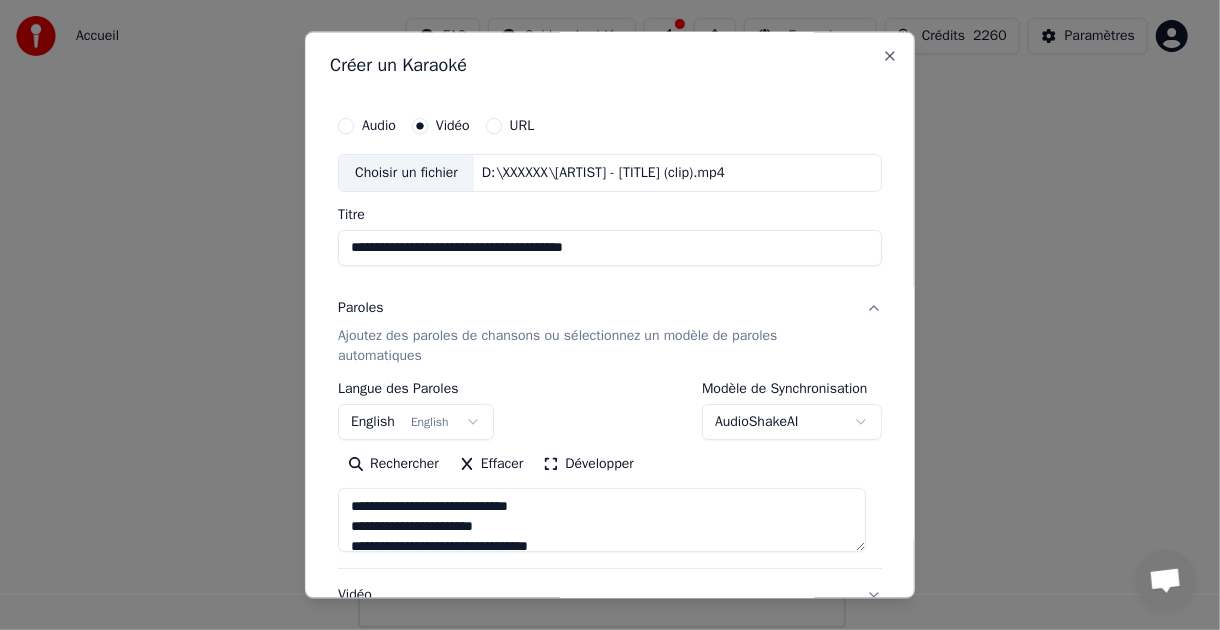 type on "**********" 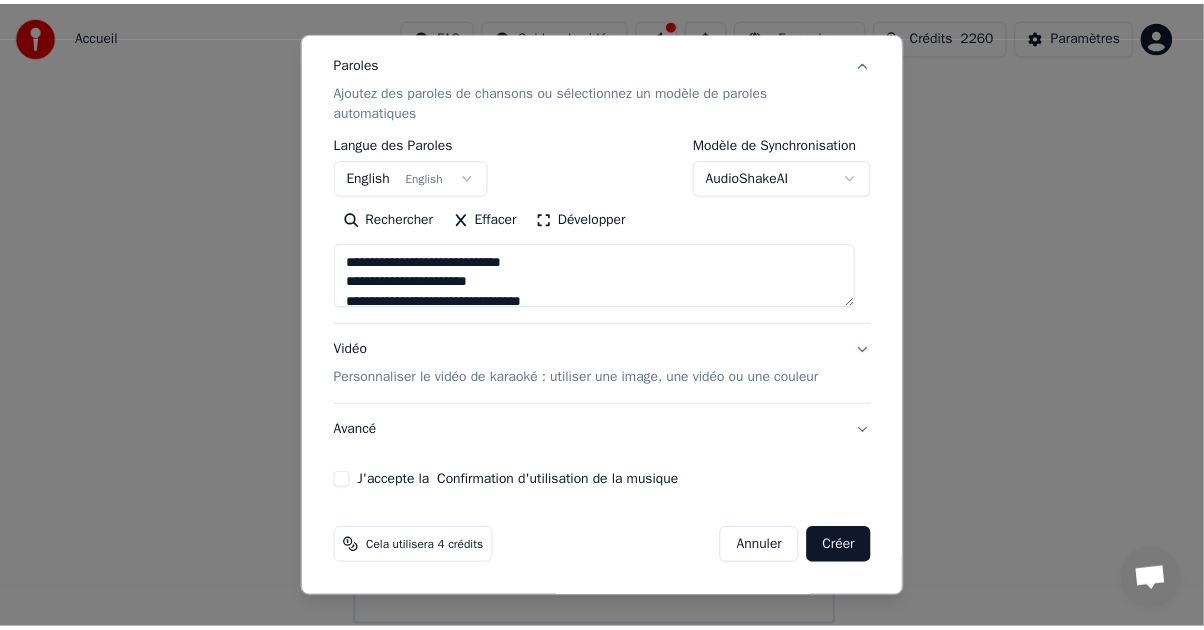 scroll, scrollTop: 264, scrollLeft: 0, axis: vertical 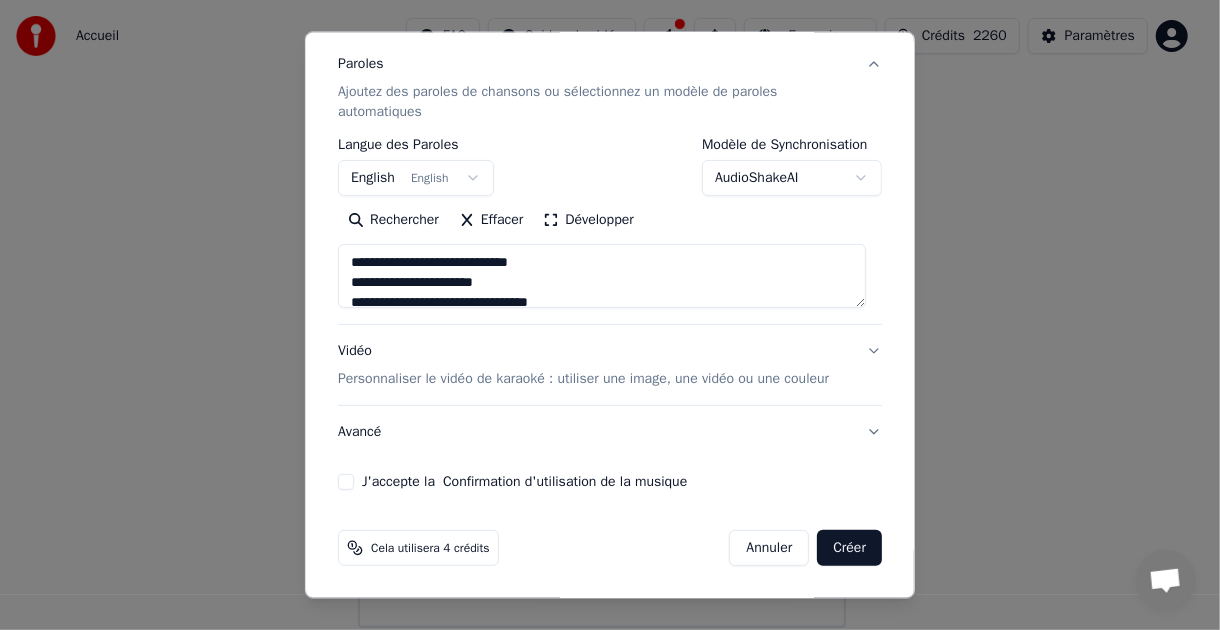 click on "J'accepte la   Confirmation d'utilisation de la musique" at bounding box center [346, 481] 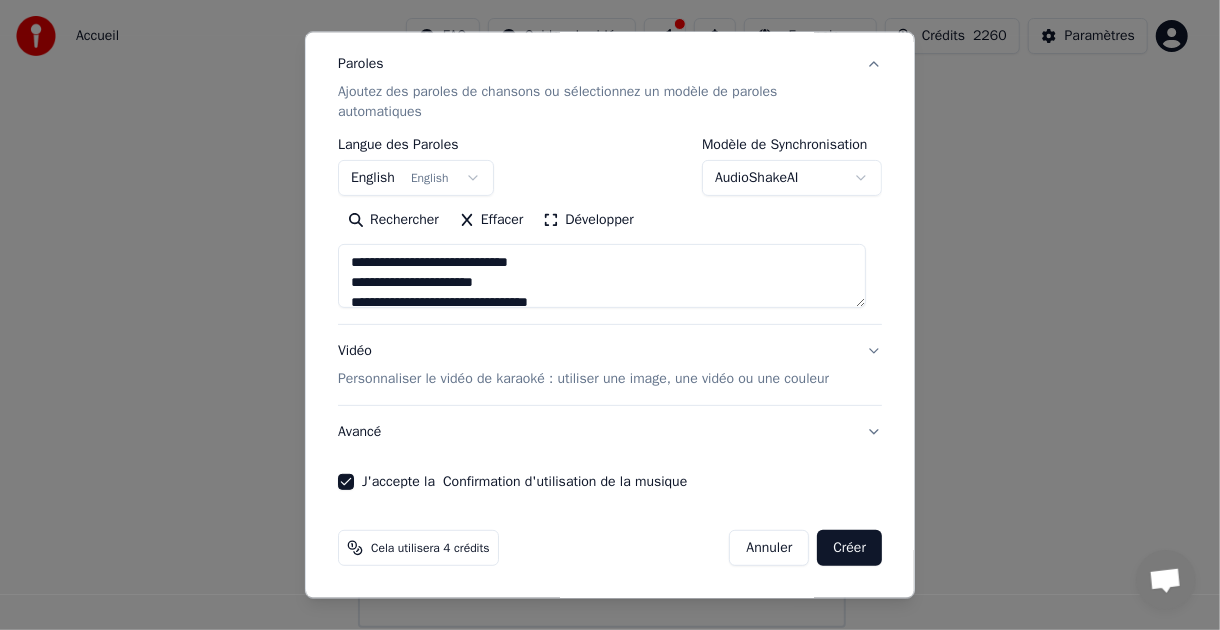 click on "Créer" at bounding box center (849, 547) 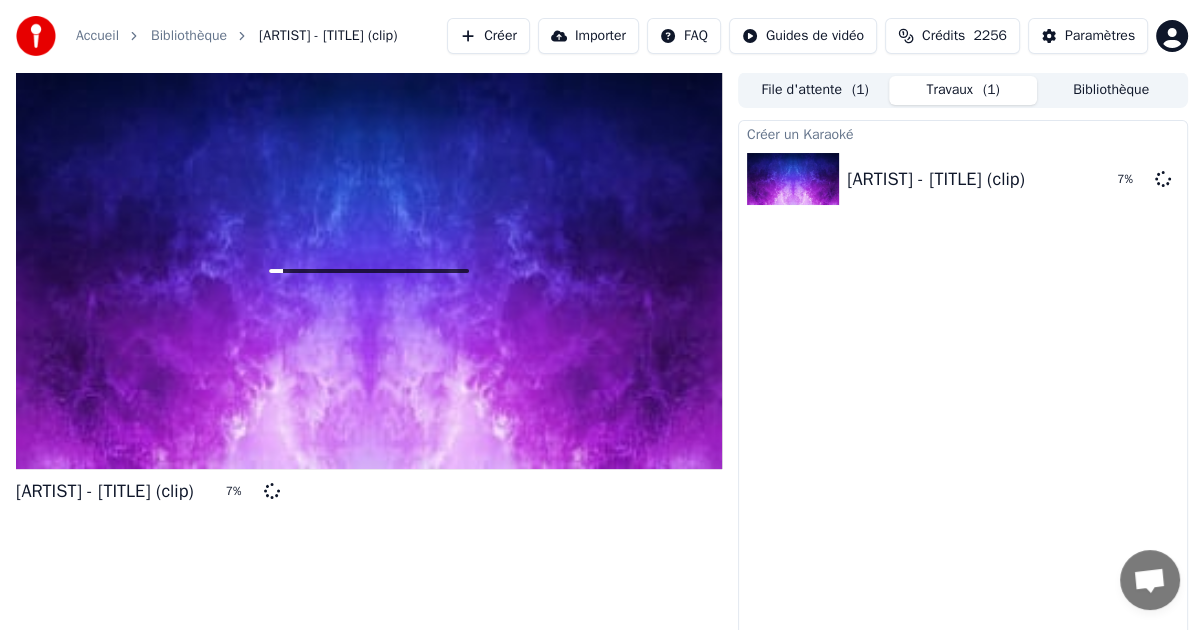 scroll, scrollTop: 35, scrollLeft: 0, axis: vertical 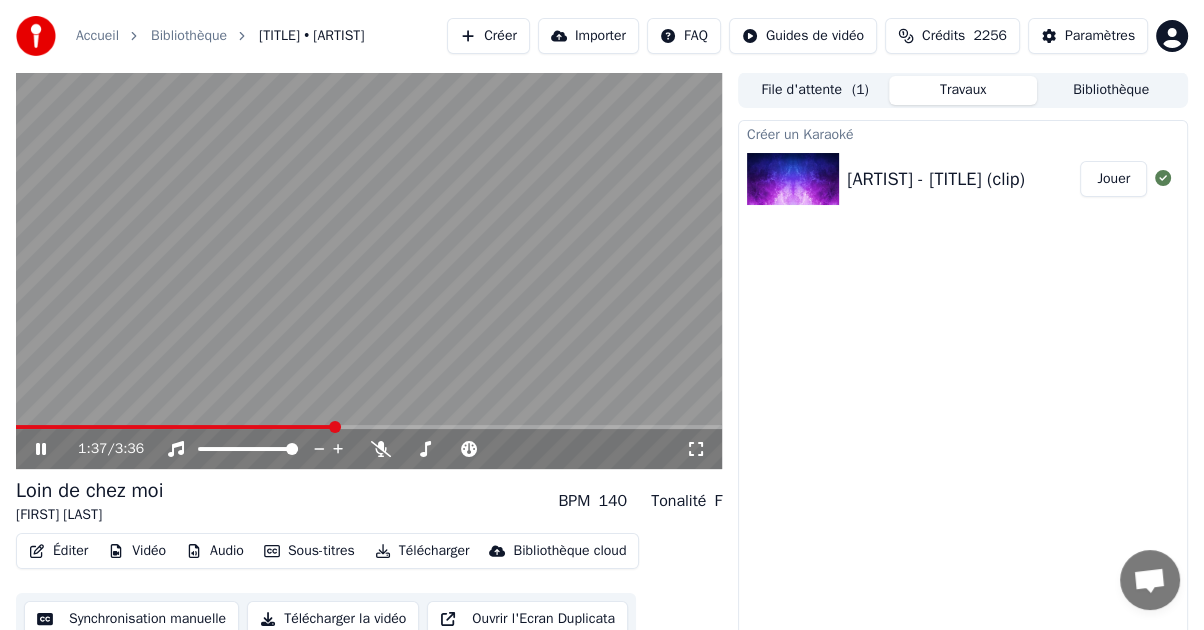 click 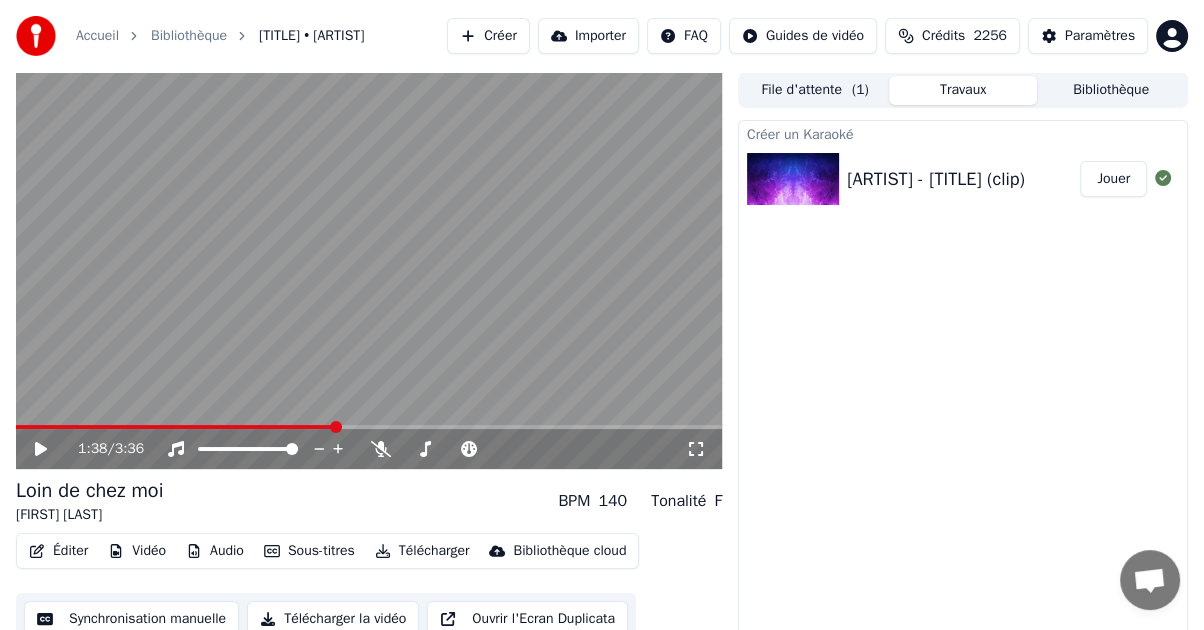 click on "Bibliothèque" at bounding box center [1111, 90] 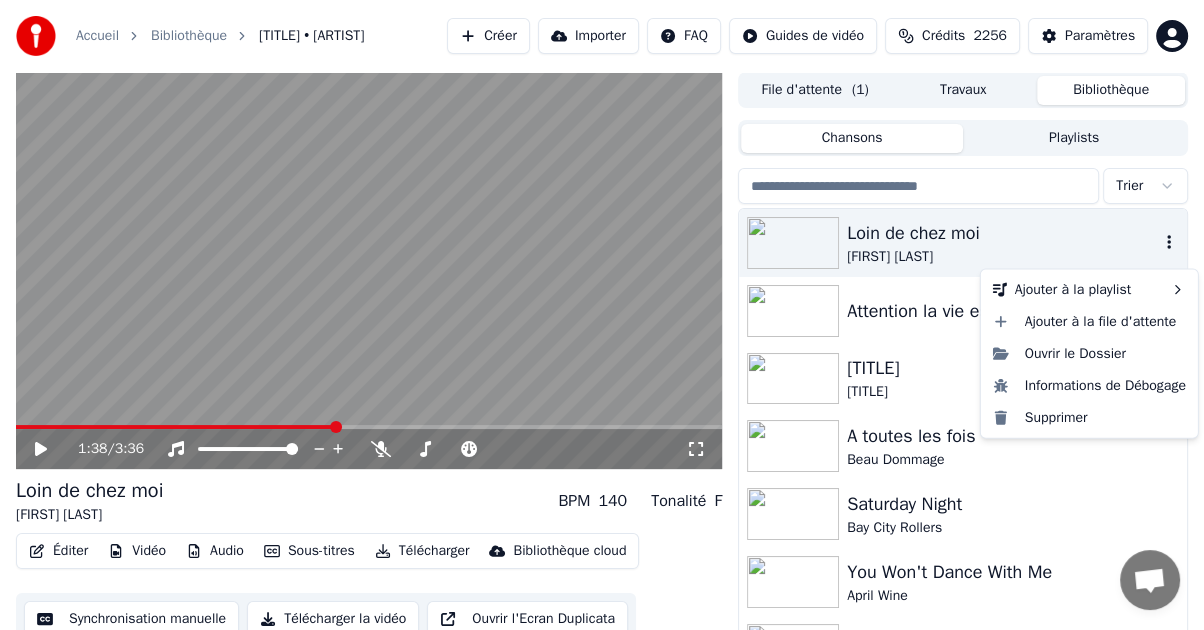click 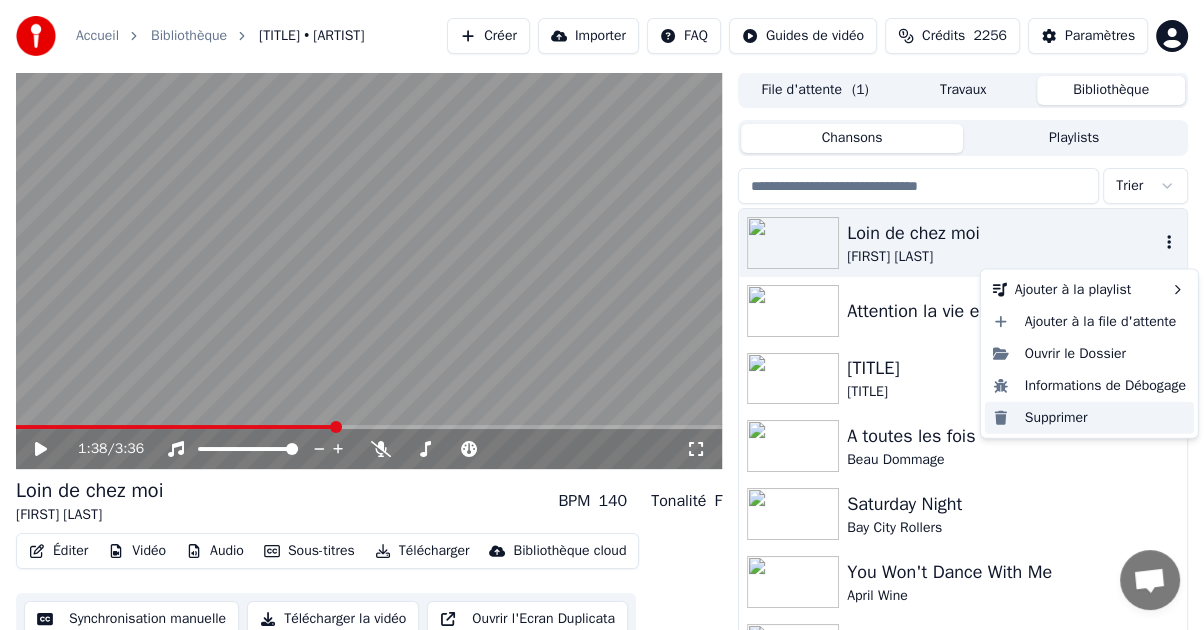 click on "Supprimer" at bounding box center [1089, 418] 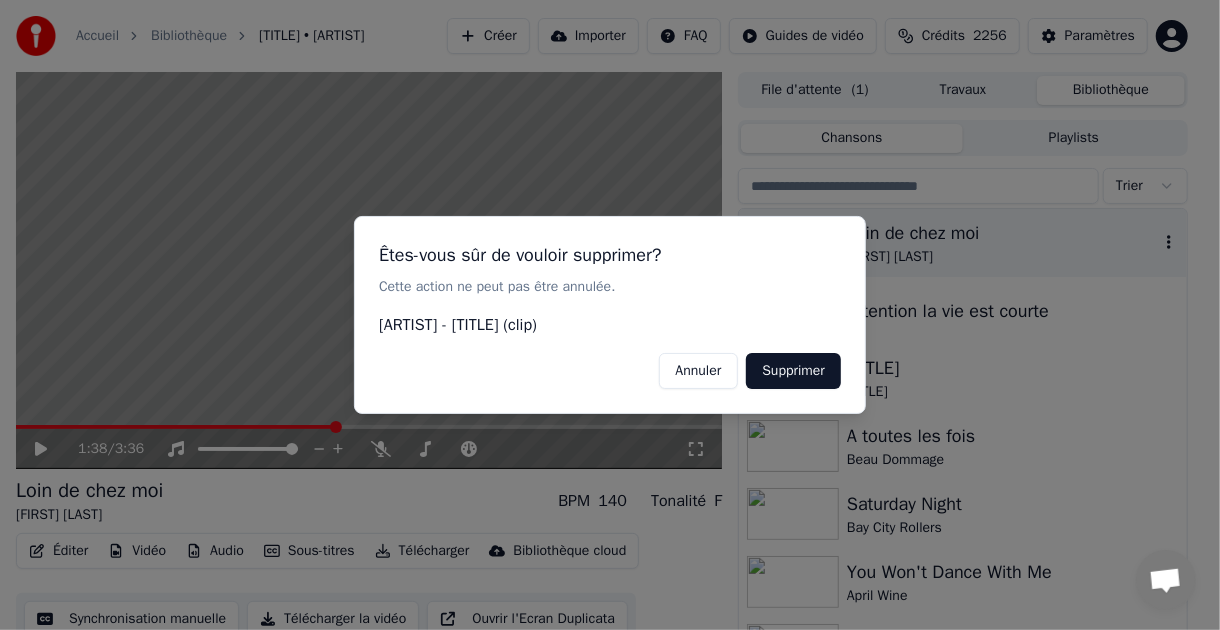 click on "Supprimer" at bounding box center [793, 371] 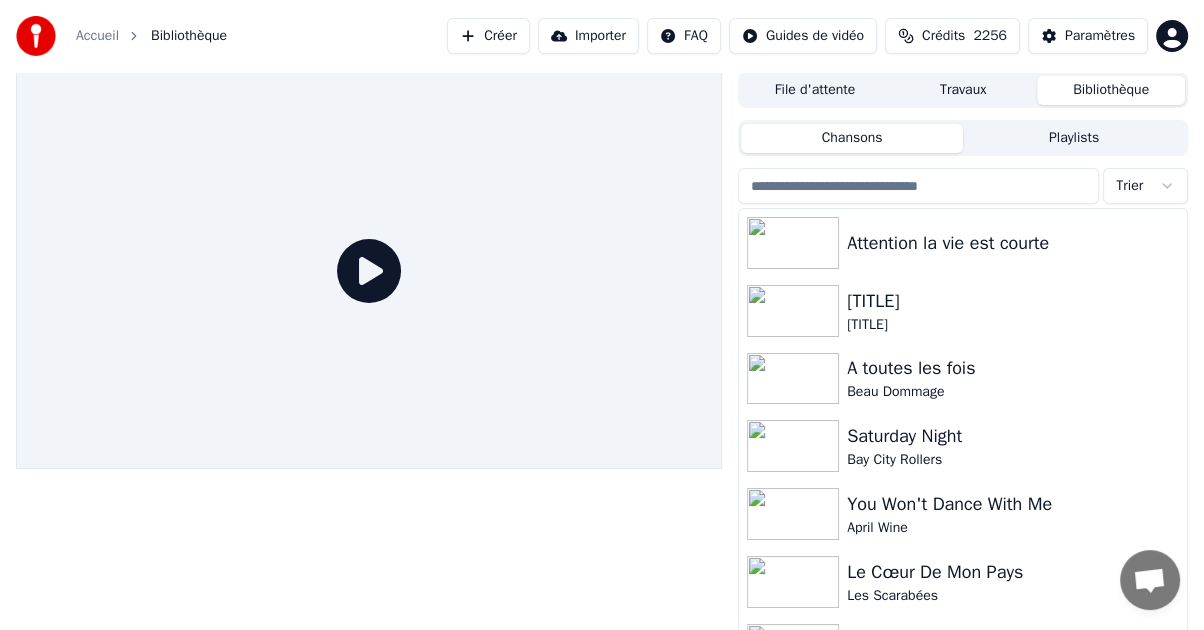 click on "Créer" at bounding box center (488, 36) 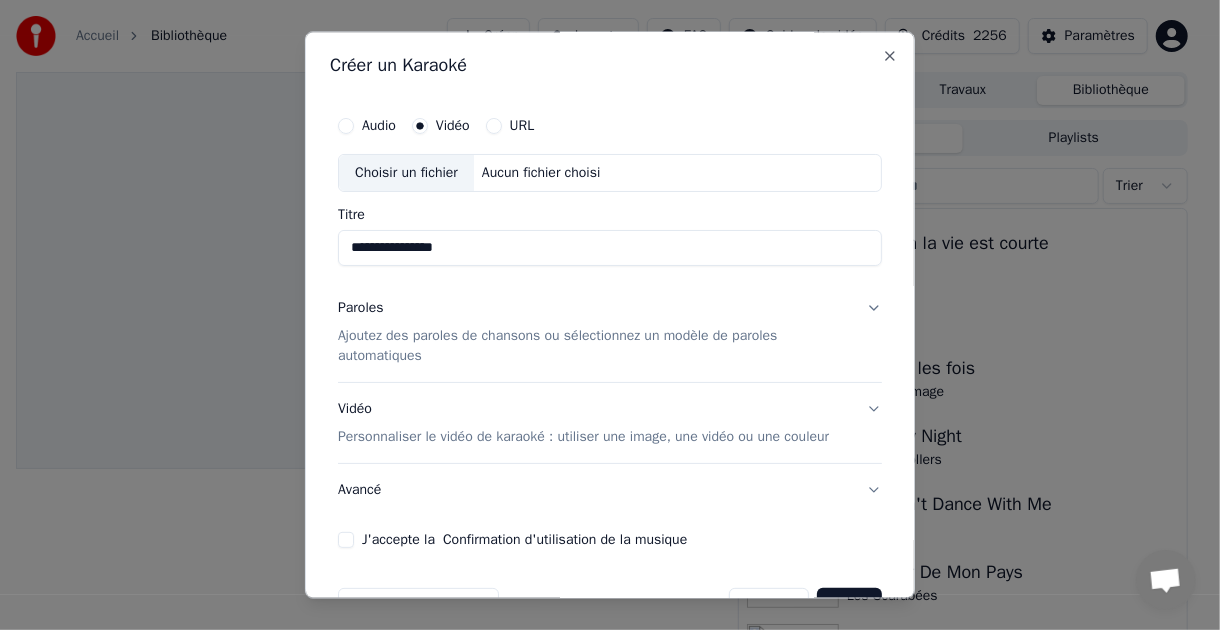 type on "**********" 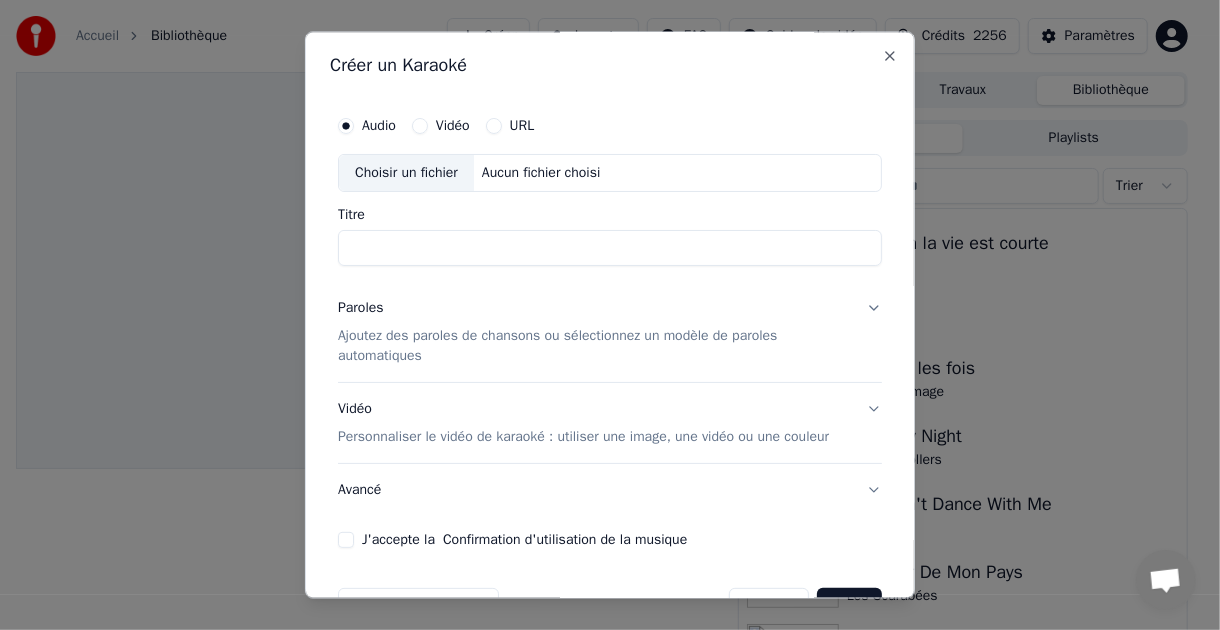 click on "Choisir un fichier" at bounding box center (406, 174) 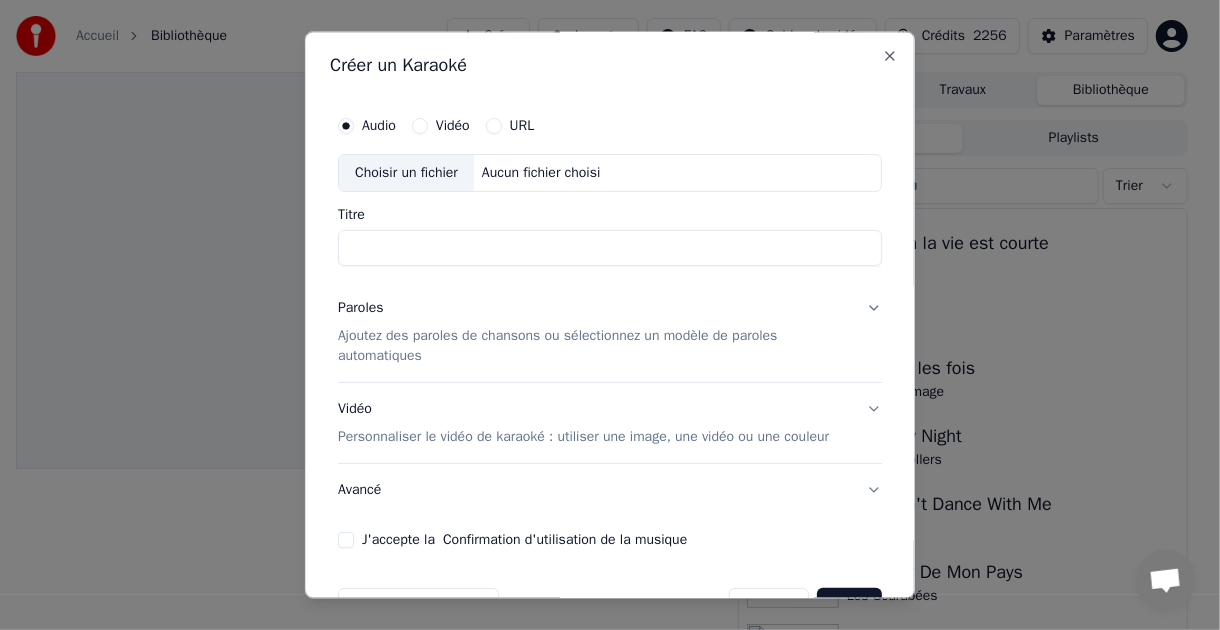 type on "**********" 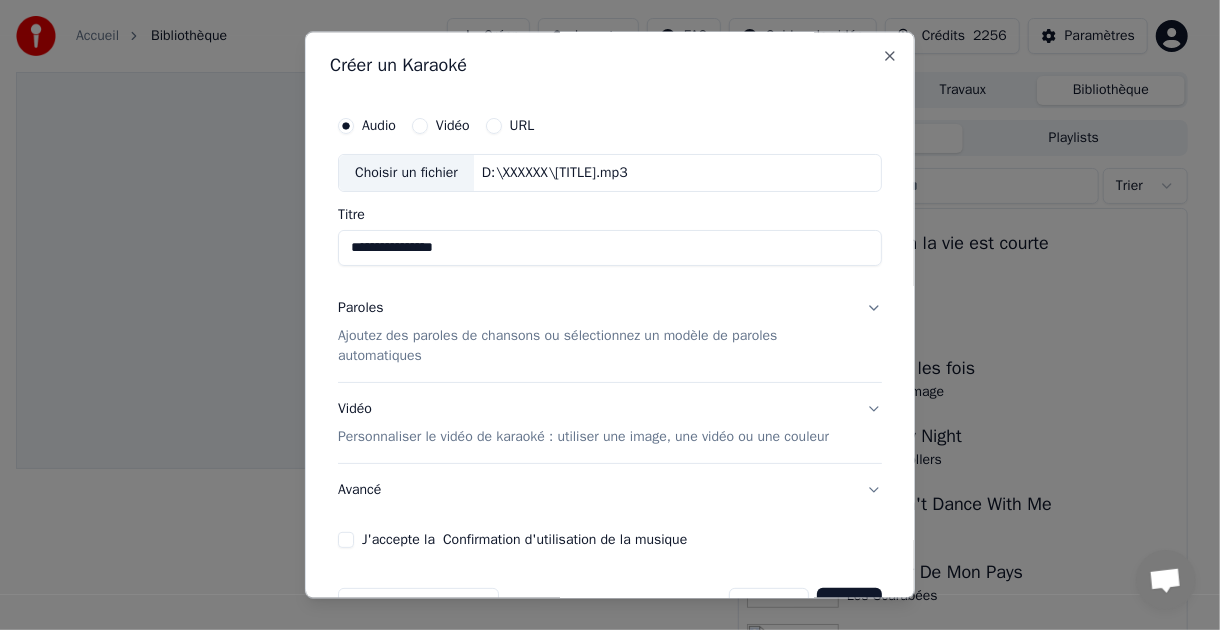 click on "Vidéo" at bounding box center [420, 127] 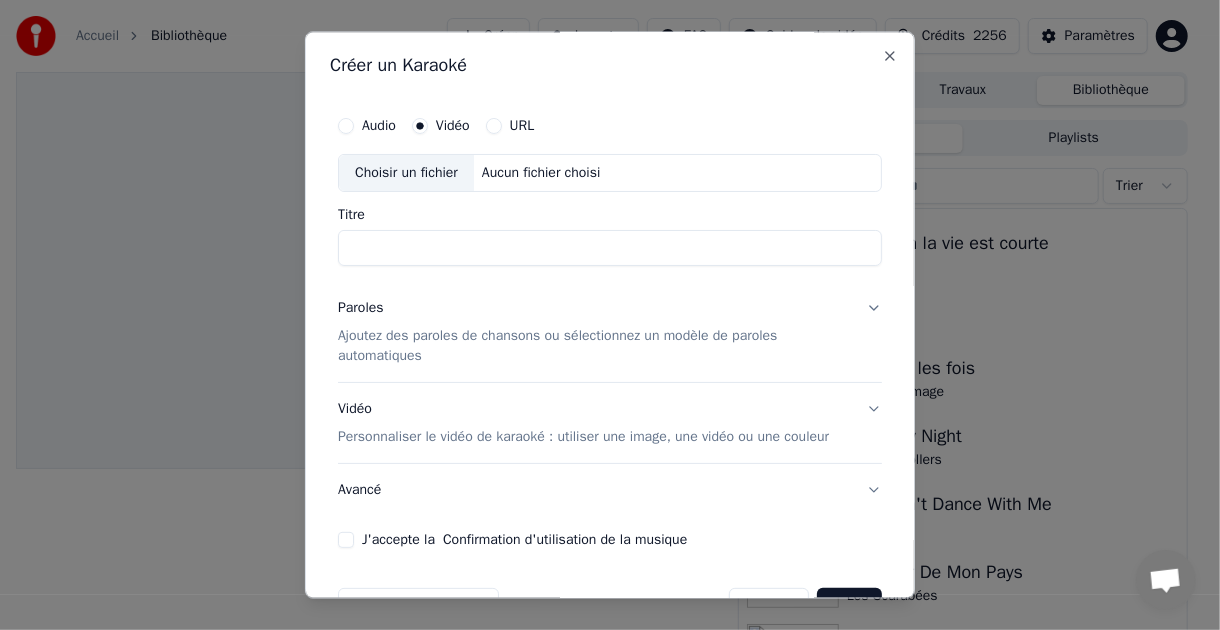 click on "Choisir un fichier" at bounding box center [406, 174] 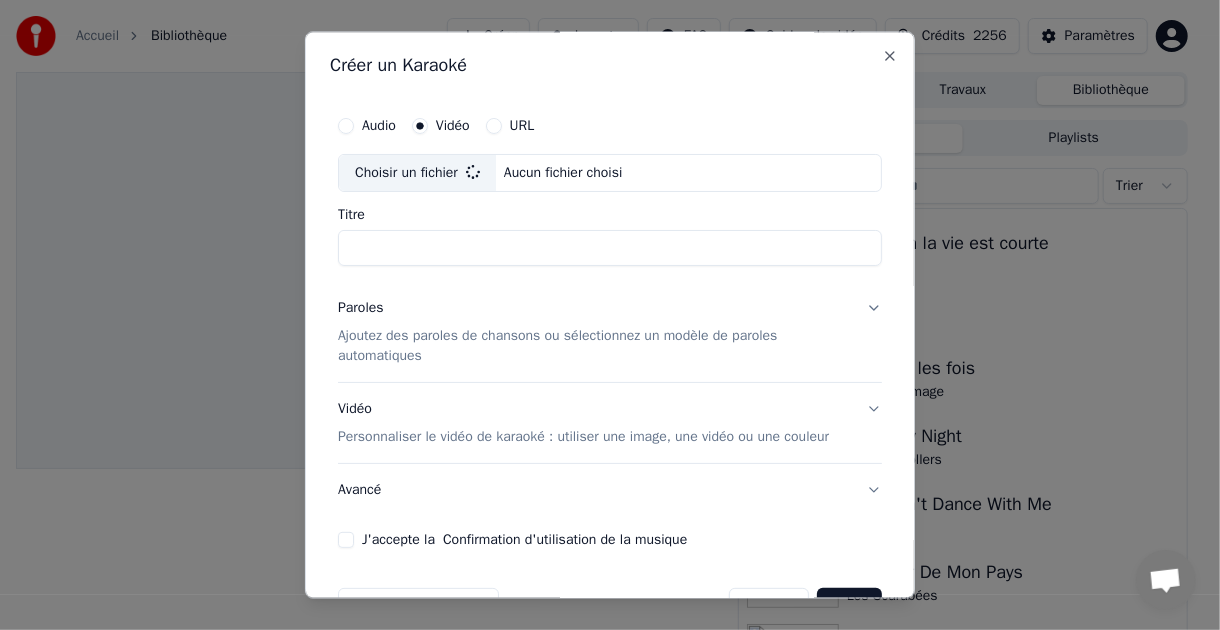 type on "**********" 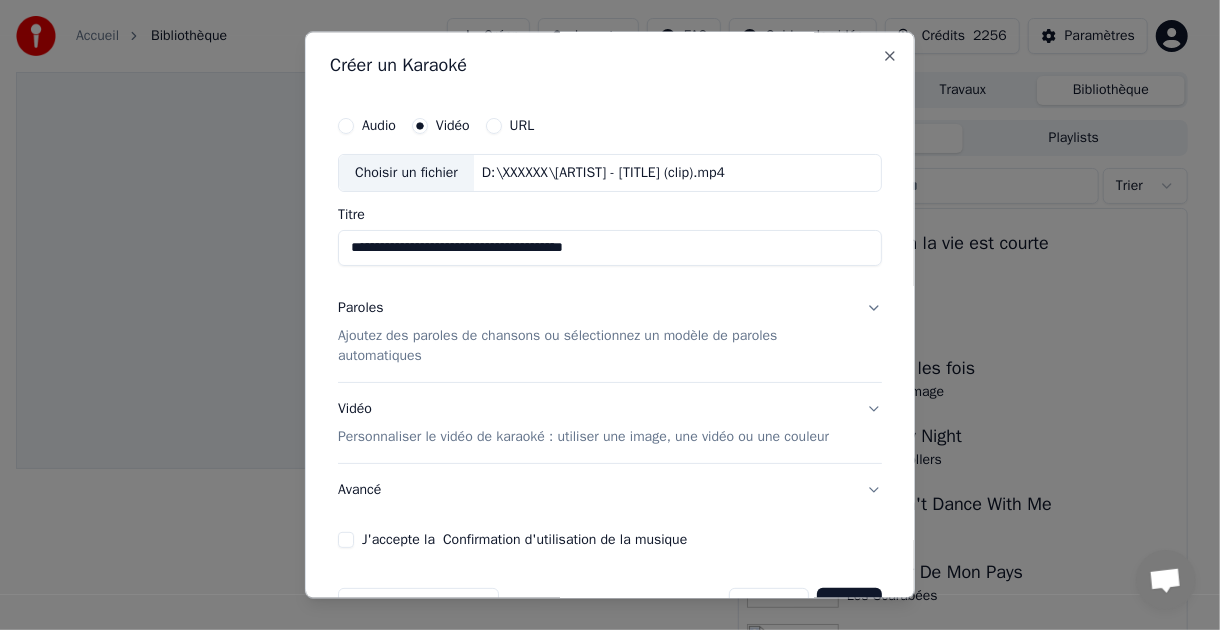 click on "Ajoutez des paroles de chansons ou sélectionnez un modèle de paroles automatiques" at bounding box center (594, 346) 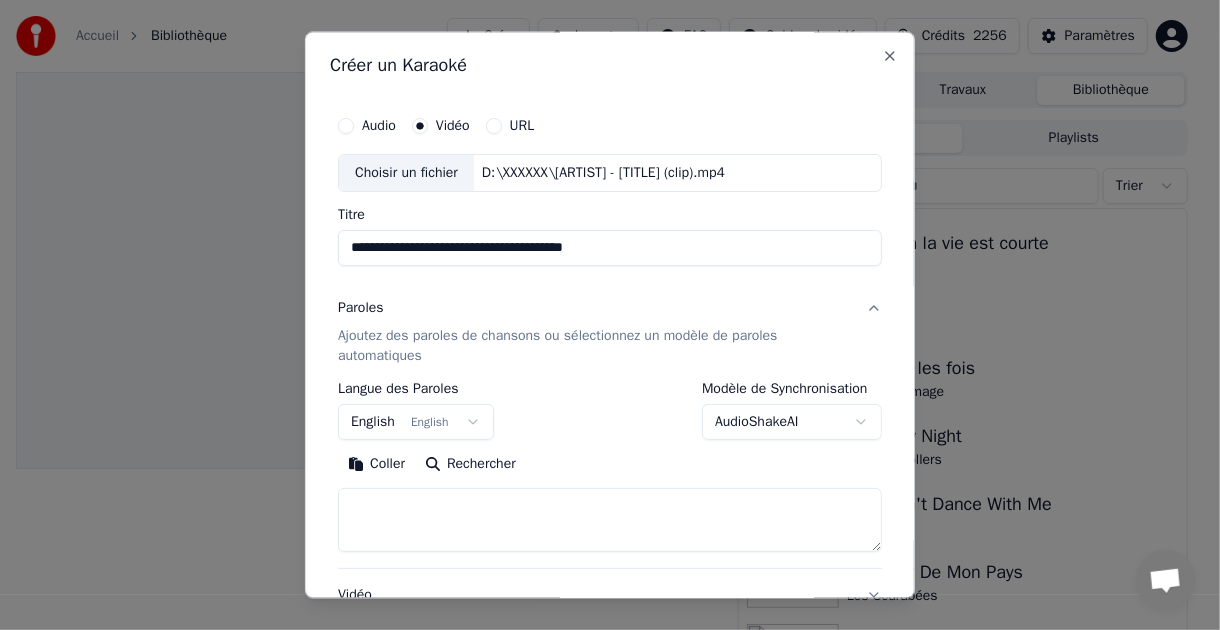 click on "Coller" at bounding box center (376, 464) 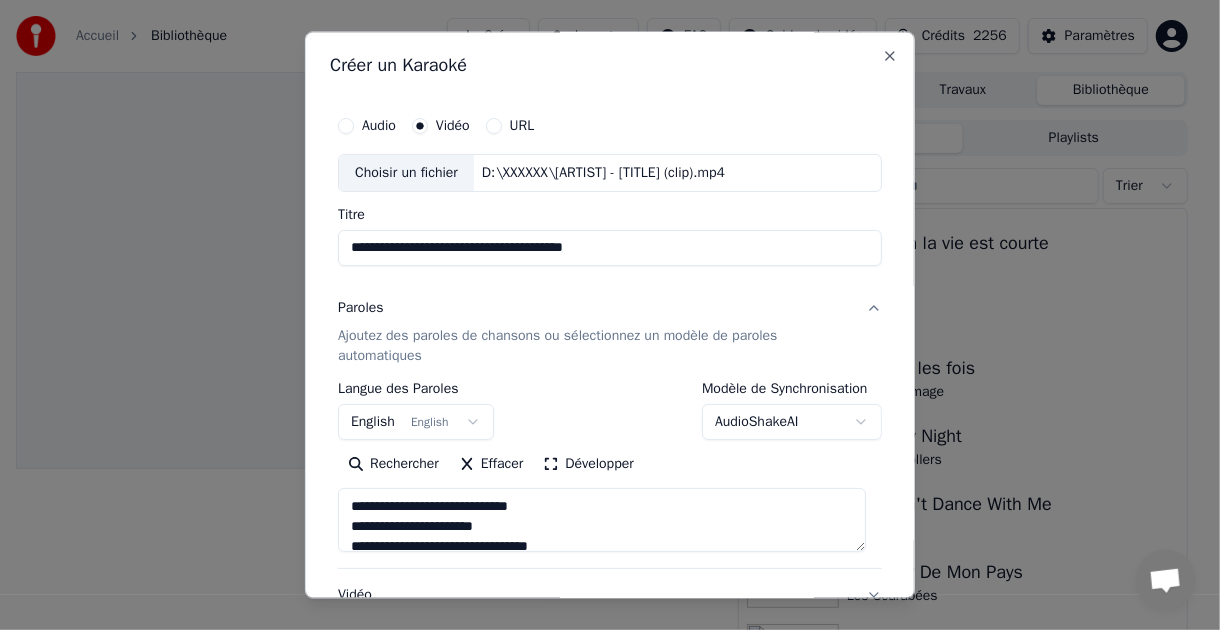 type on "**********" 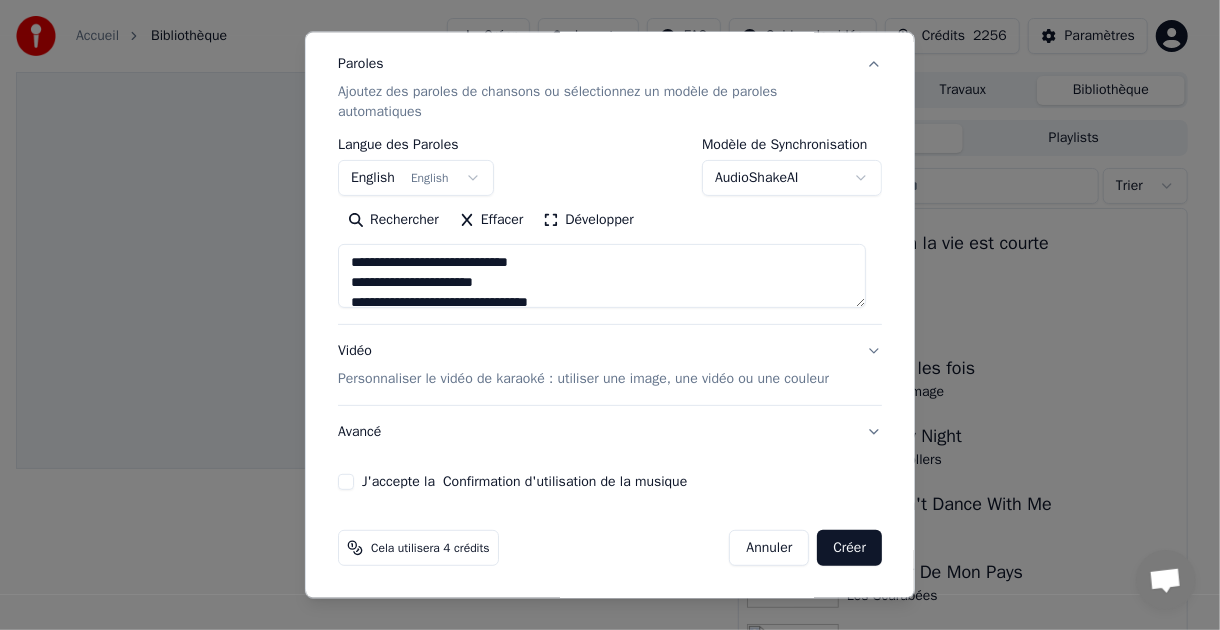 click on "J'accepte la   Confirmation d'utilisation de la musique" at bounding box center (346, 481) 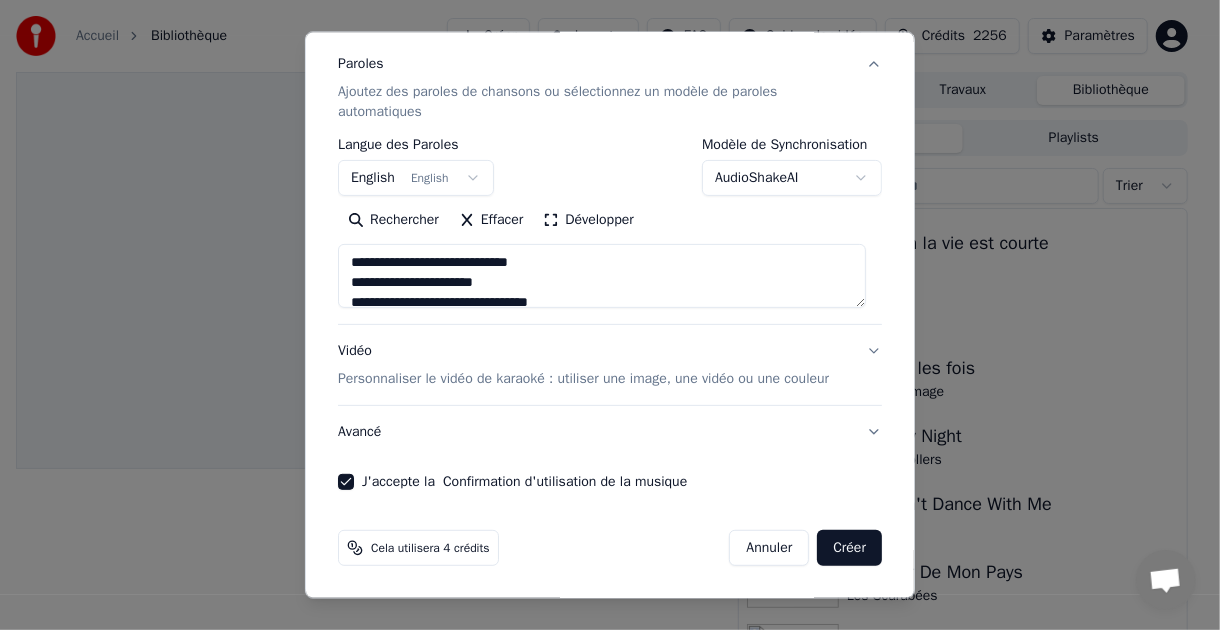 click on "Créer" at bounding box center (849, 547) 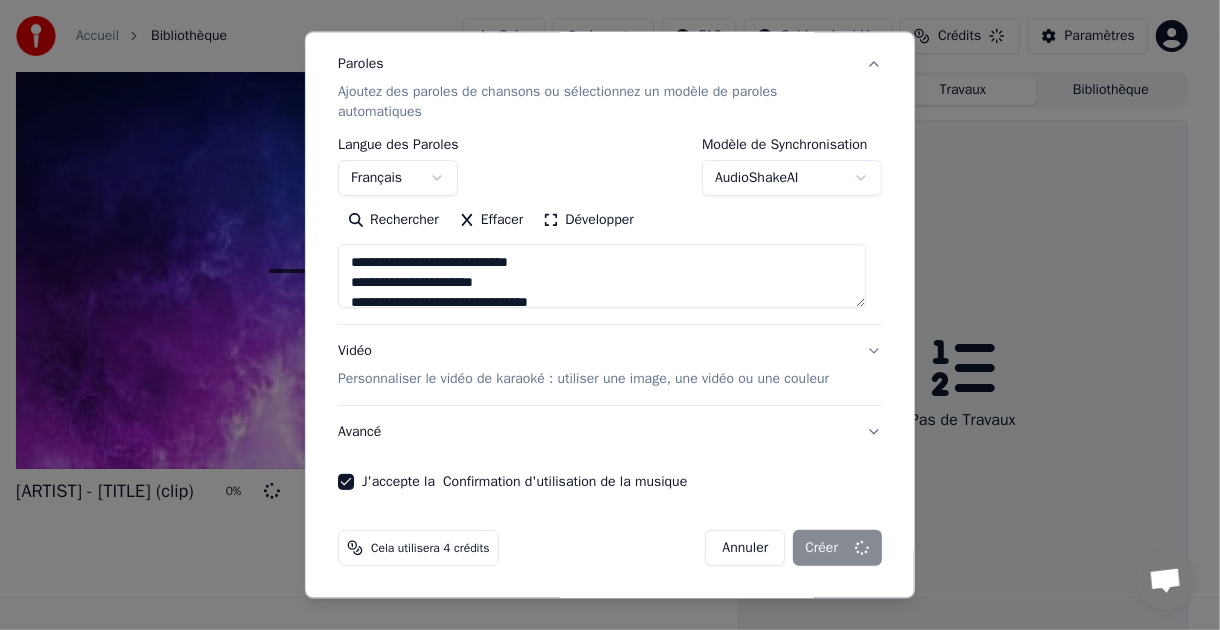 type on "**********" 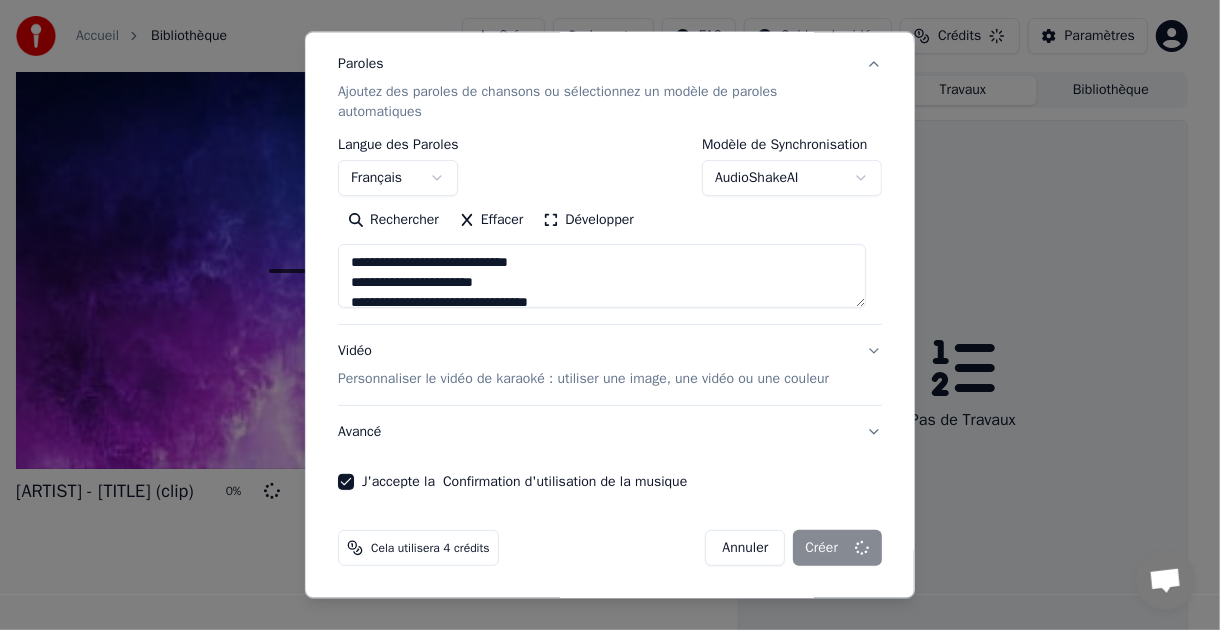 type 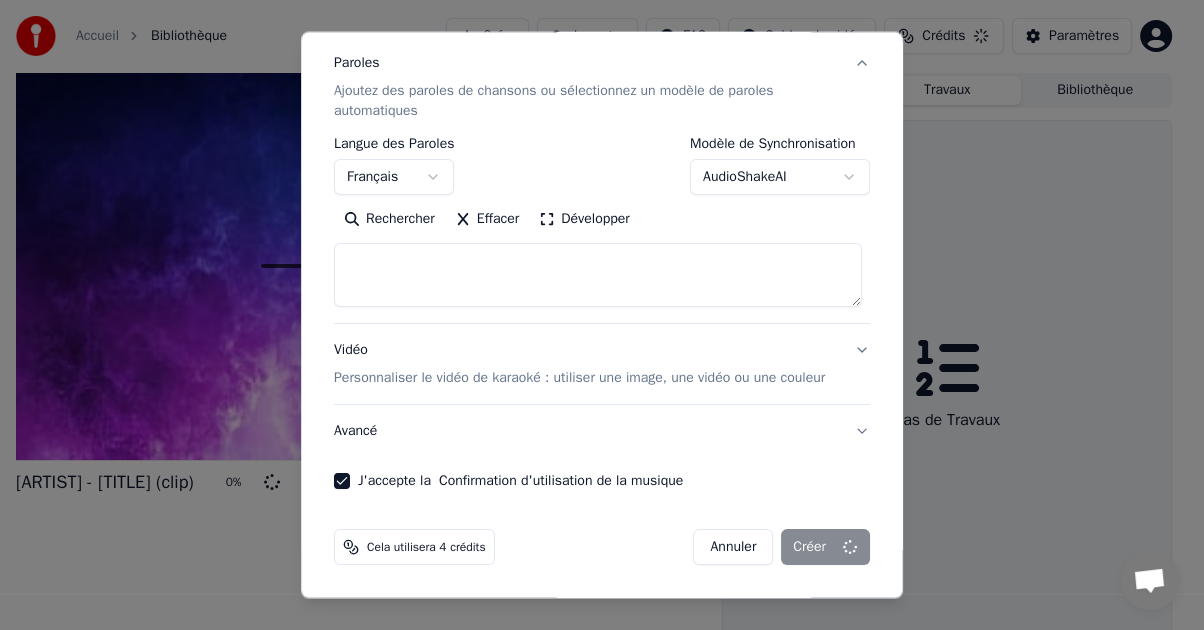 select 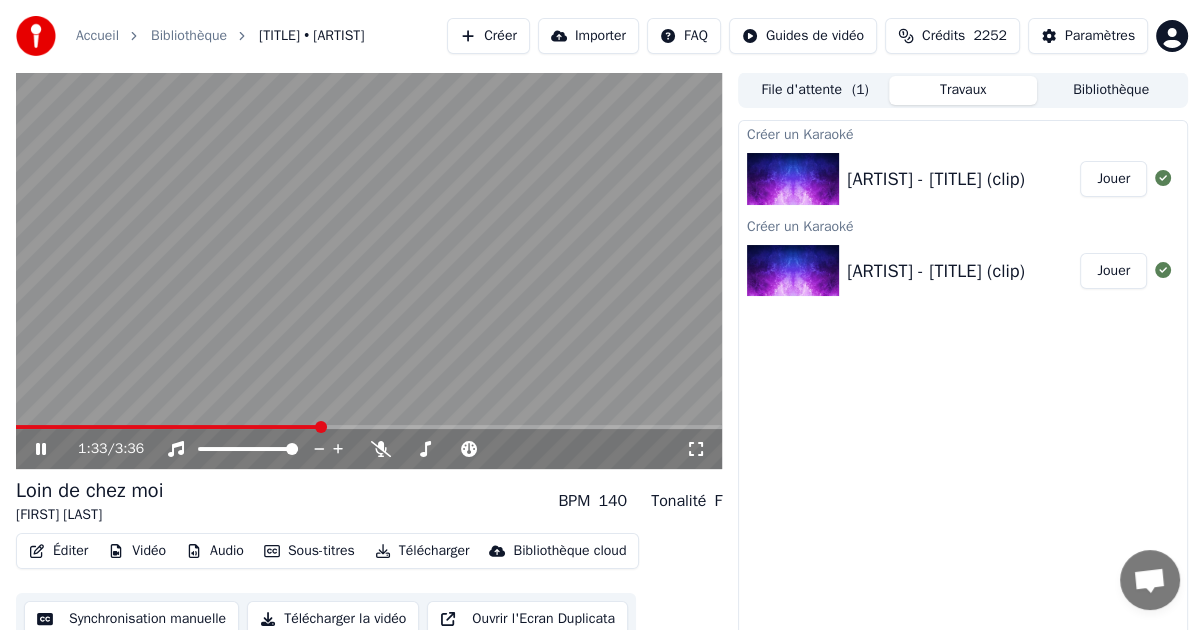 click 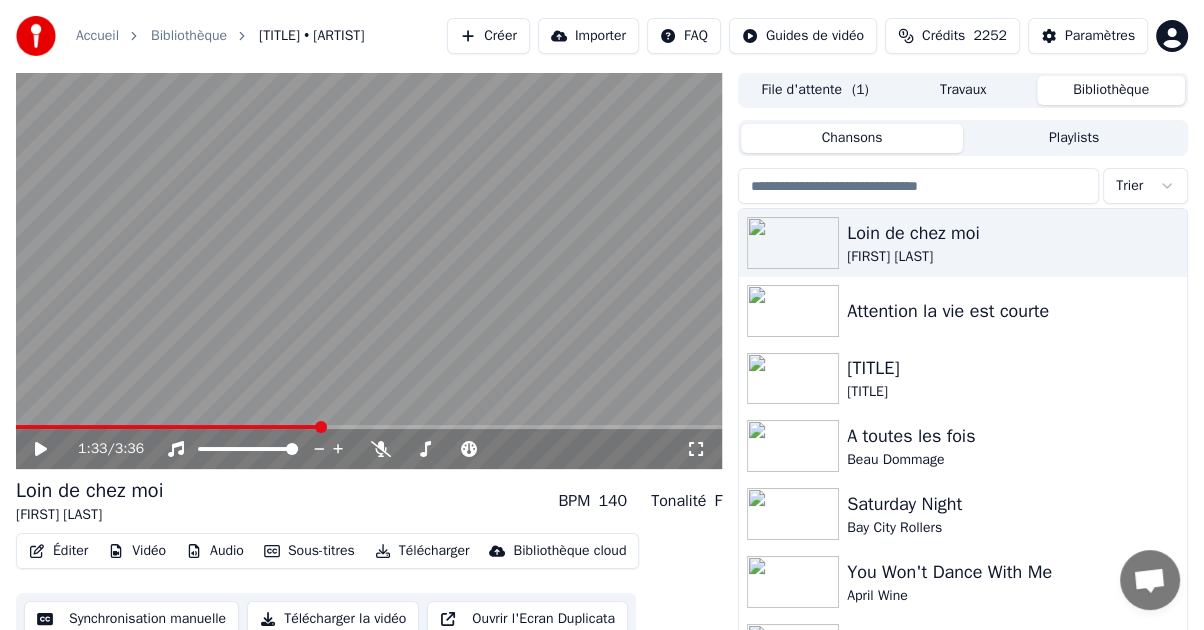 click on "Bibliothèque" at bounding box center [1111, 90] 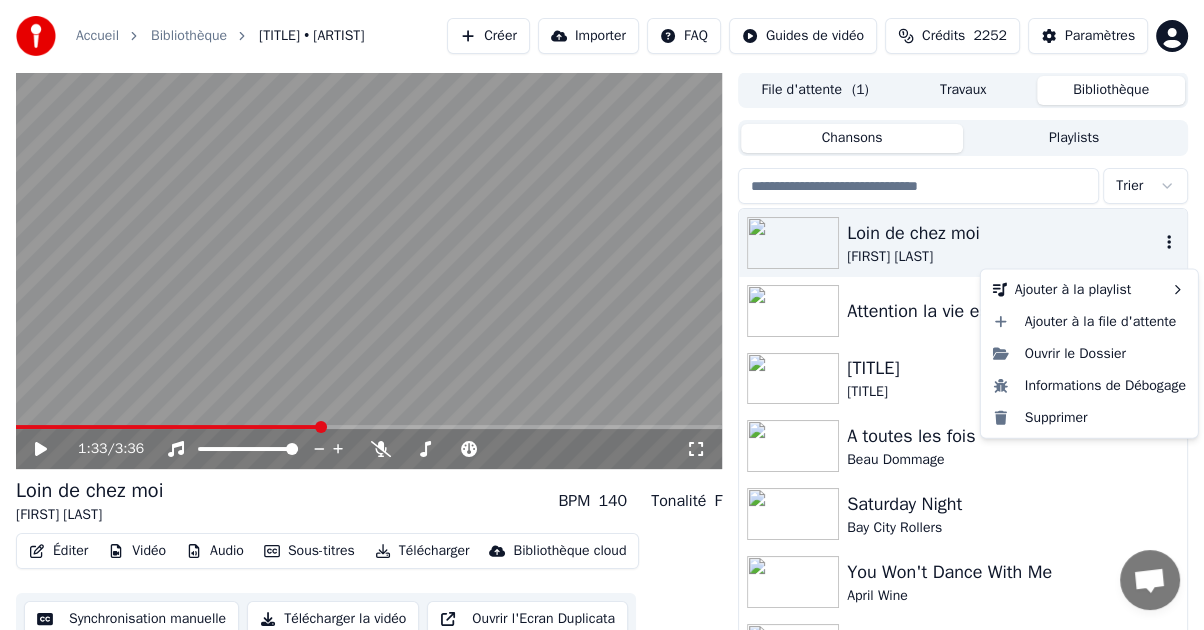 click 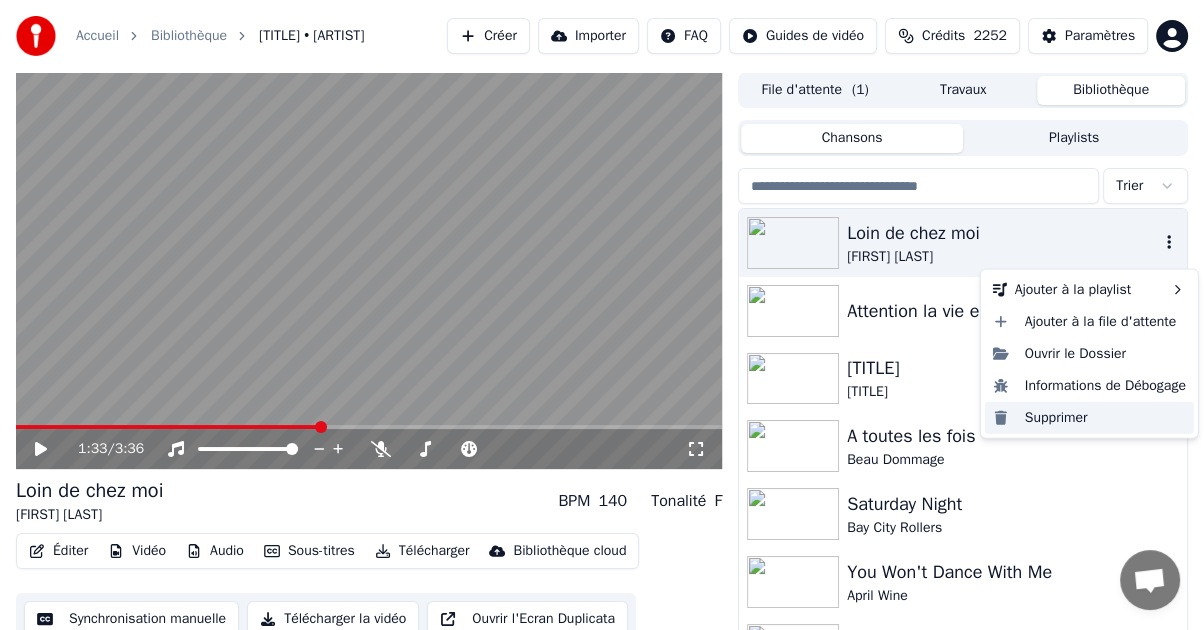 click on "Supprimer" at bounding box center (1089, 418) 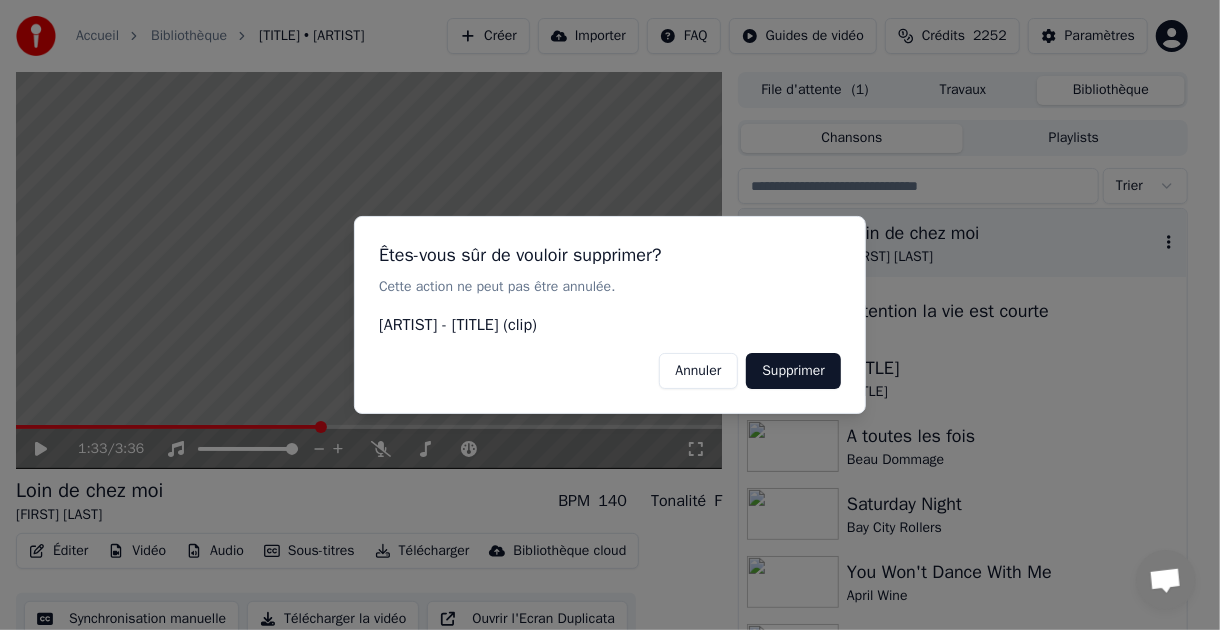 click on "Supprimer" at bounding box center (793, 371) 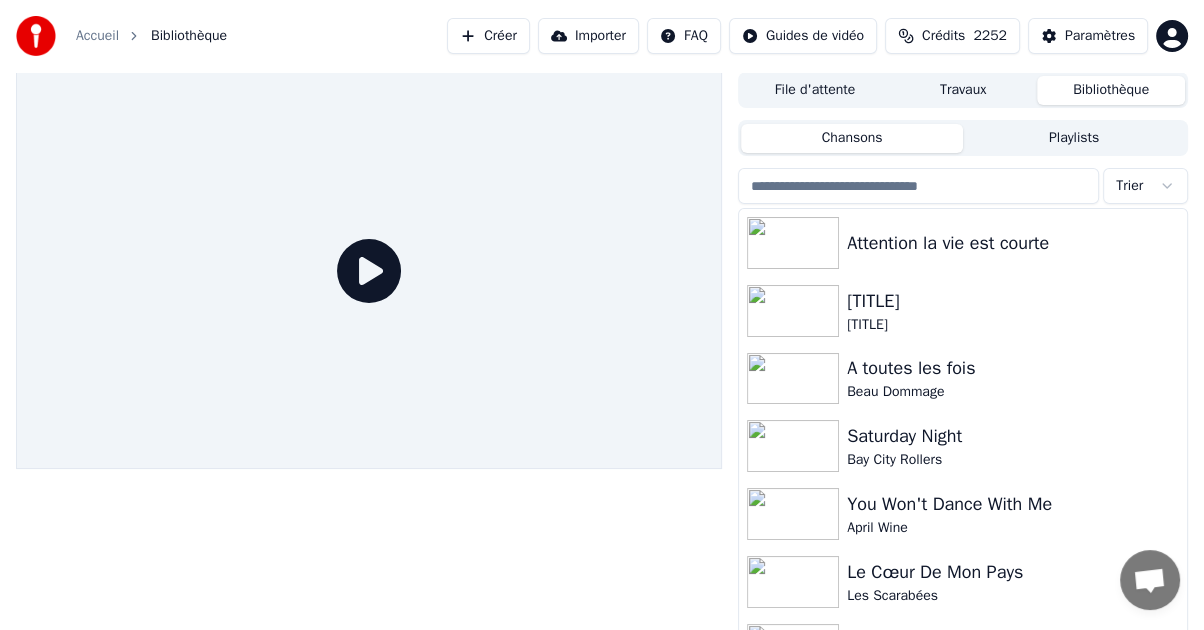 click on "Créer" at bounding box center [488, 36] 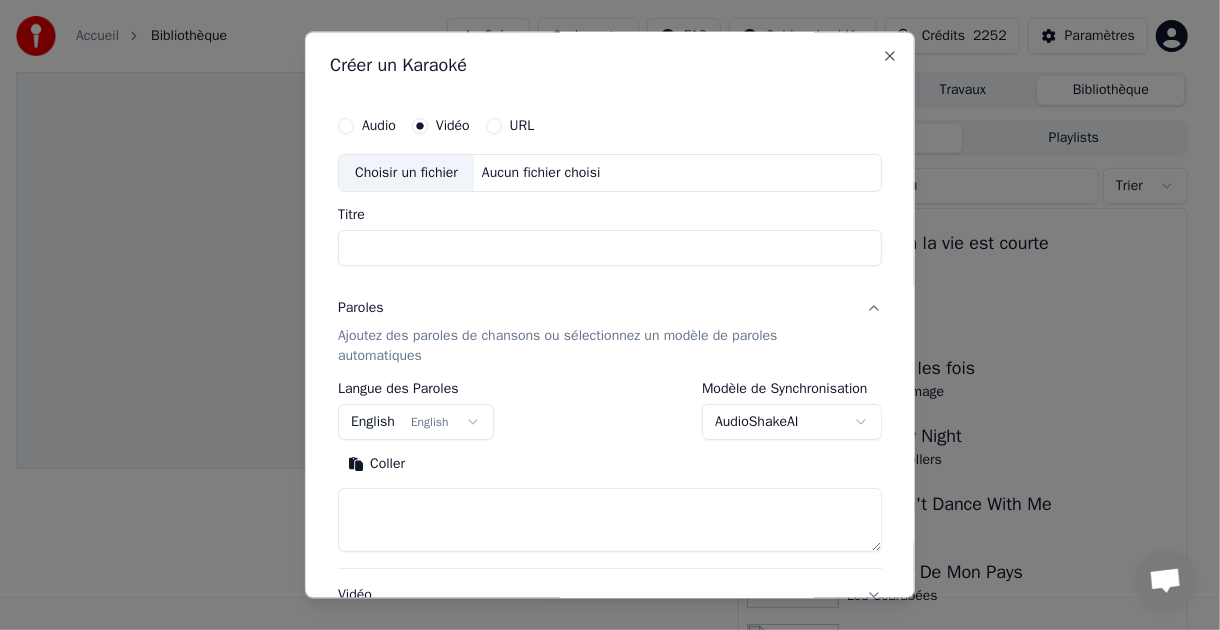 click on "Audio" at bounding box center (346, 127) 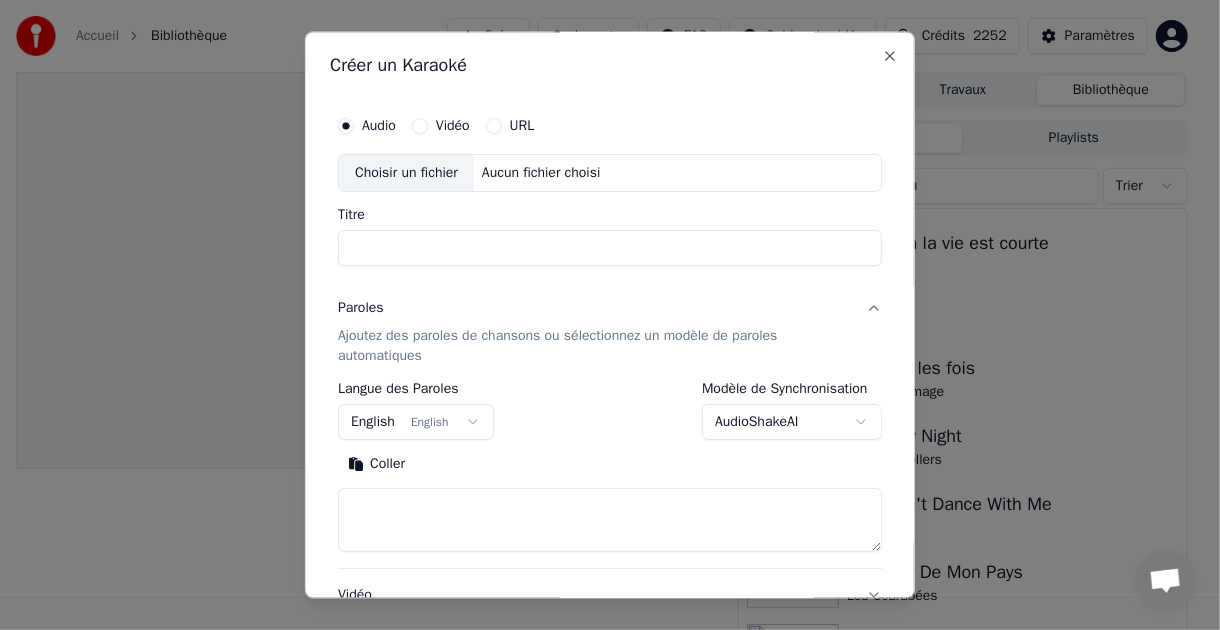 click on "Choisir un fichier" at bounding box center [406, 174] 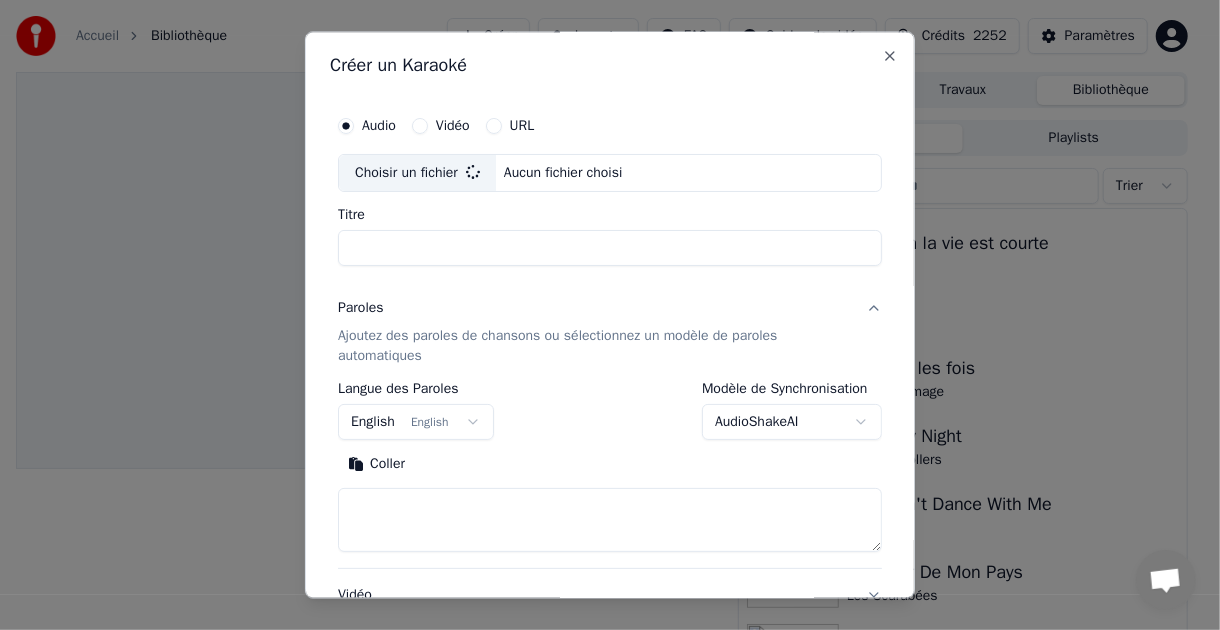 type on "**********" 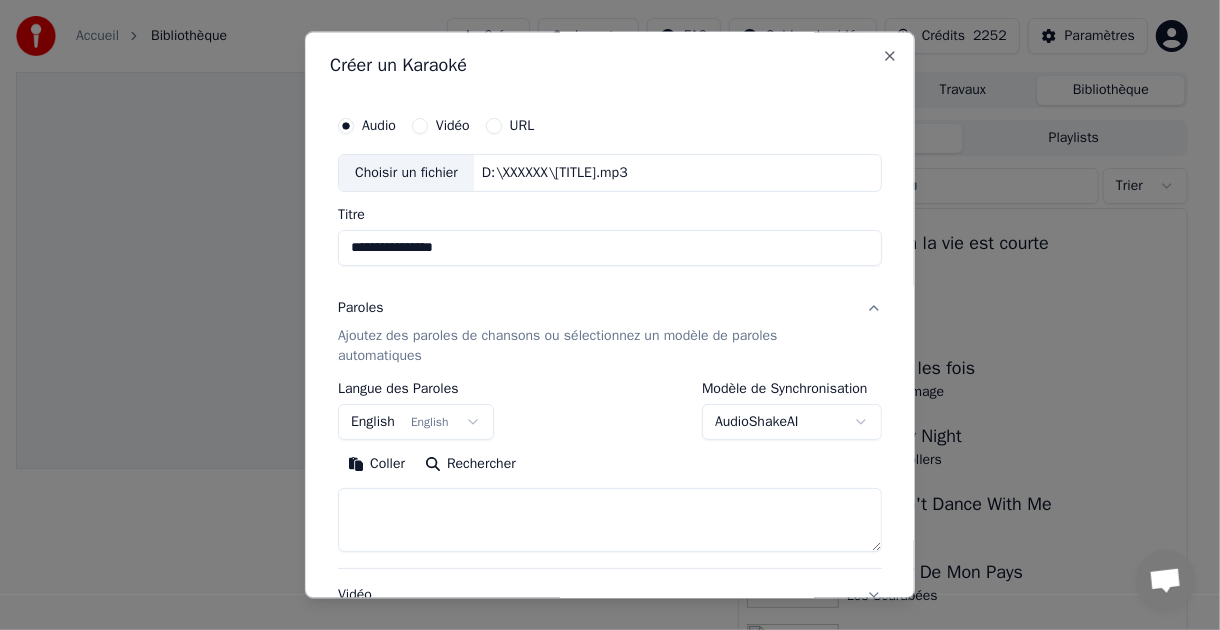 click on "Vidéo" at bounding box center (420, 127) 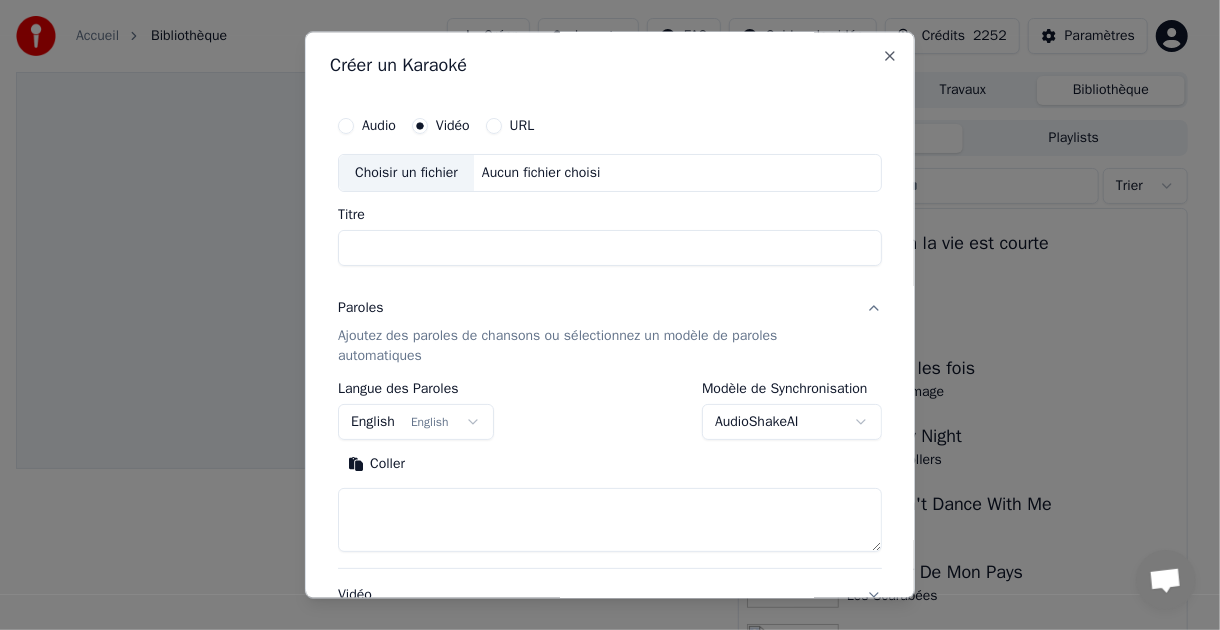 click on "Choisir un fichier" at bounding box center (406, 174) 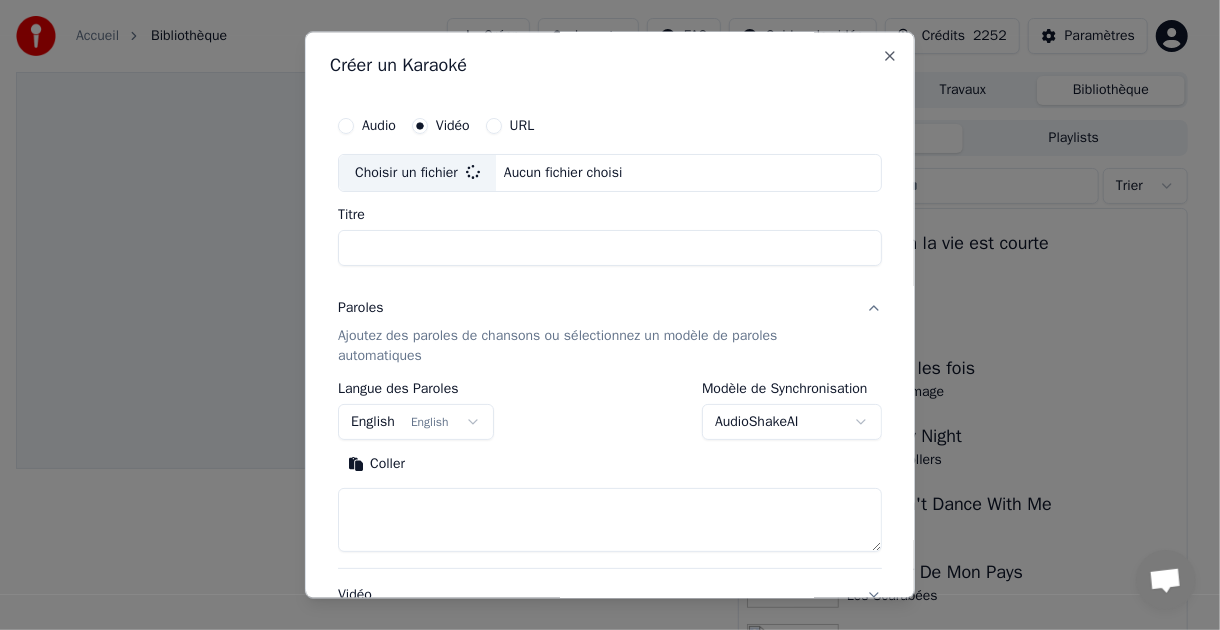 type on "**********" 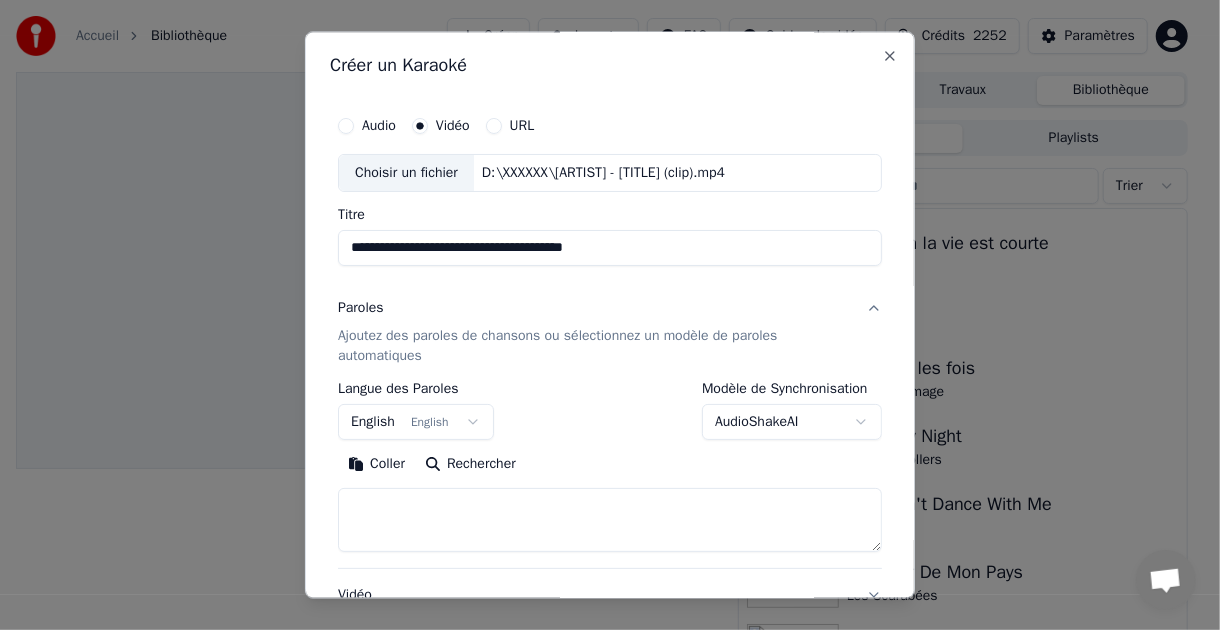 drag, startPoint x: 382, startPoint y: 326, endPoint x: 421, endPoint y: 495, distance: 173.44164 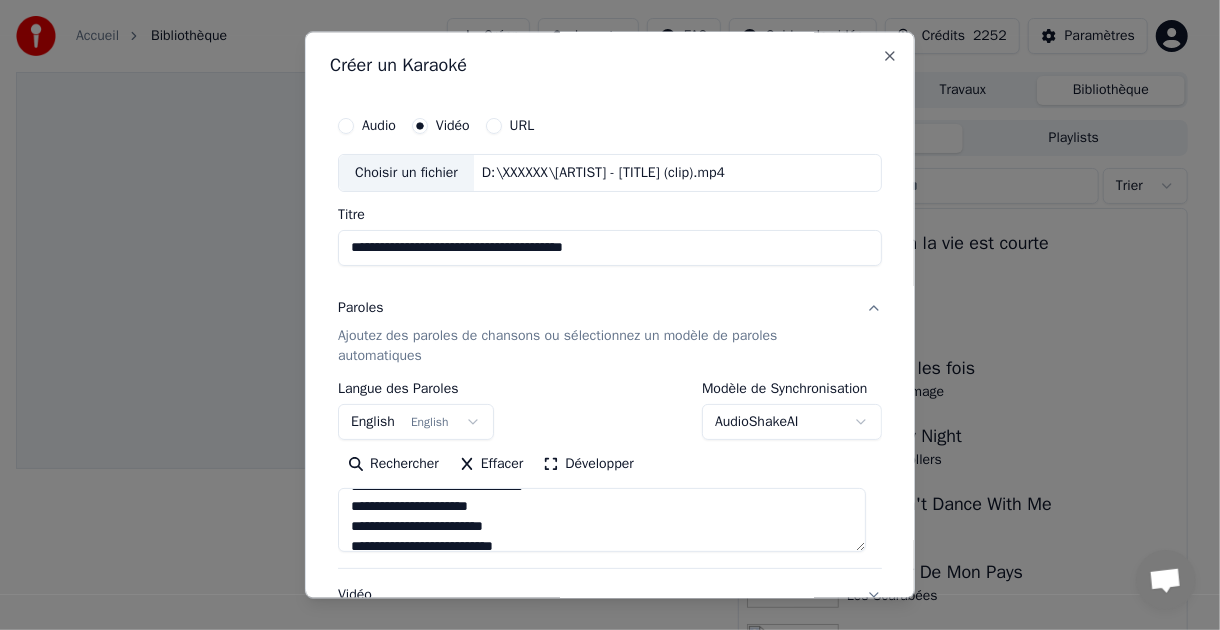 scroll, scrollTop: 500, scrollLeft: 0, axis: vertical 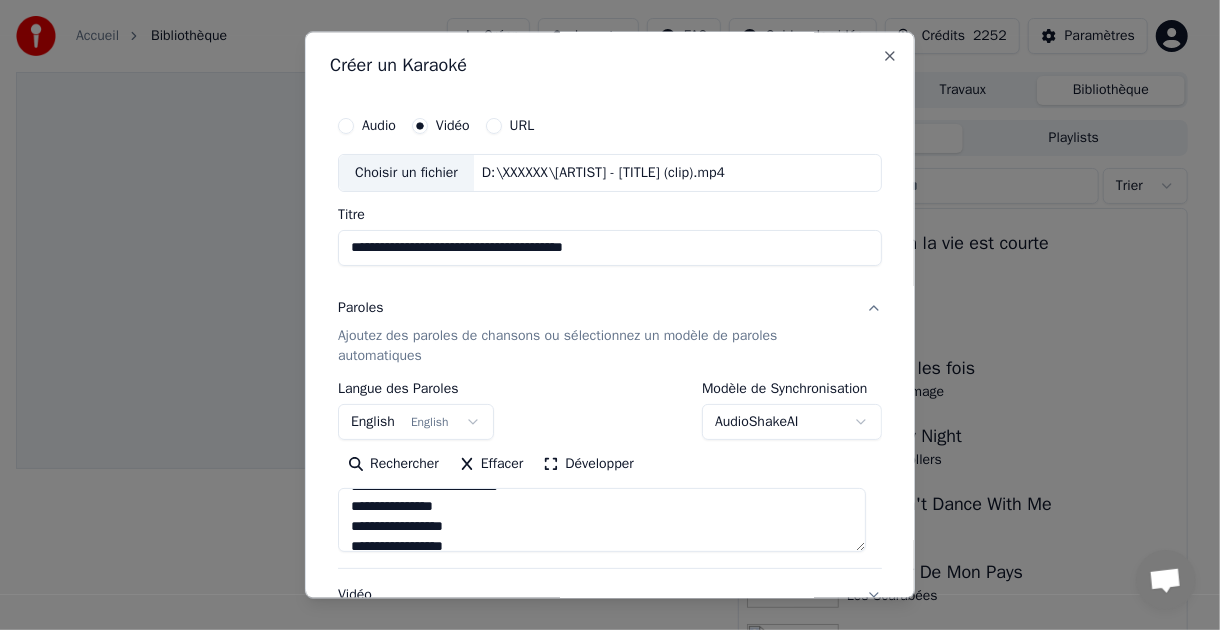 type on "**********" 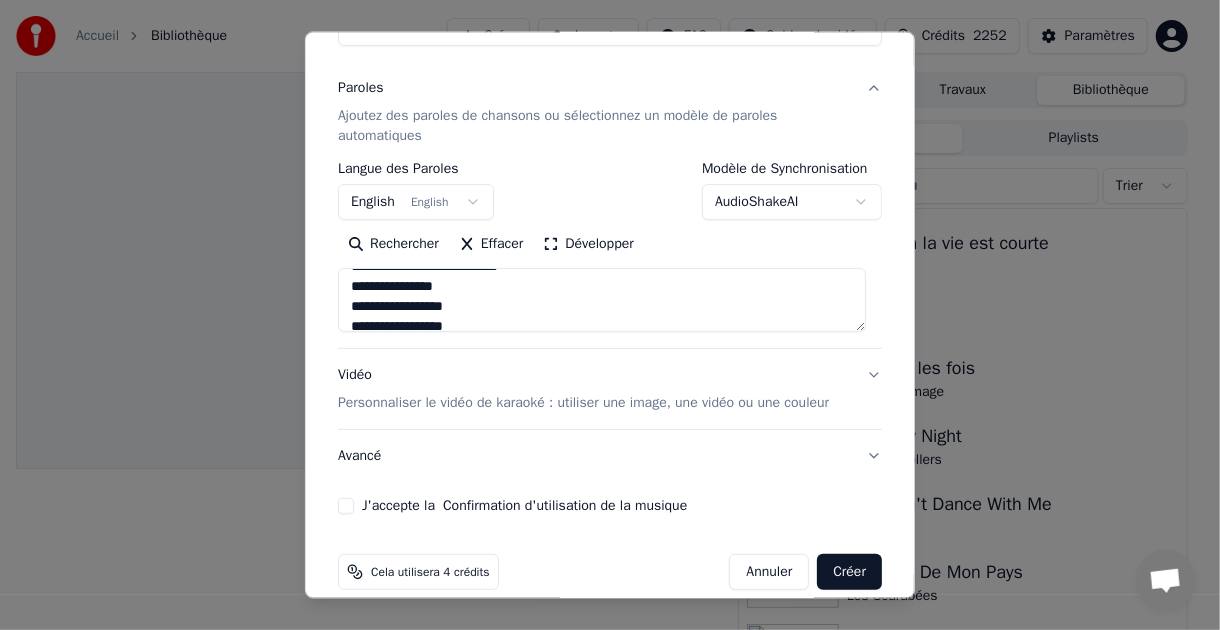 scroll, scrollTop: 225, scrollLeft: 0, axis: vertical 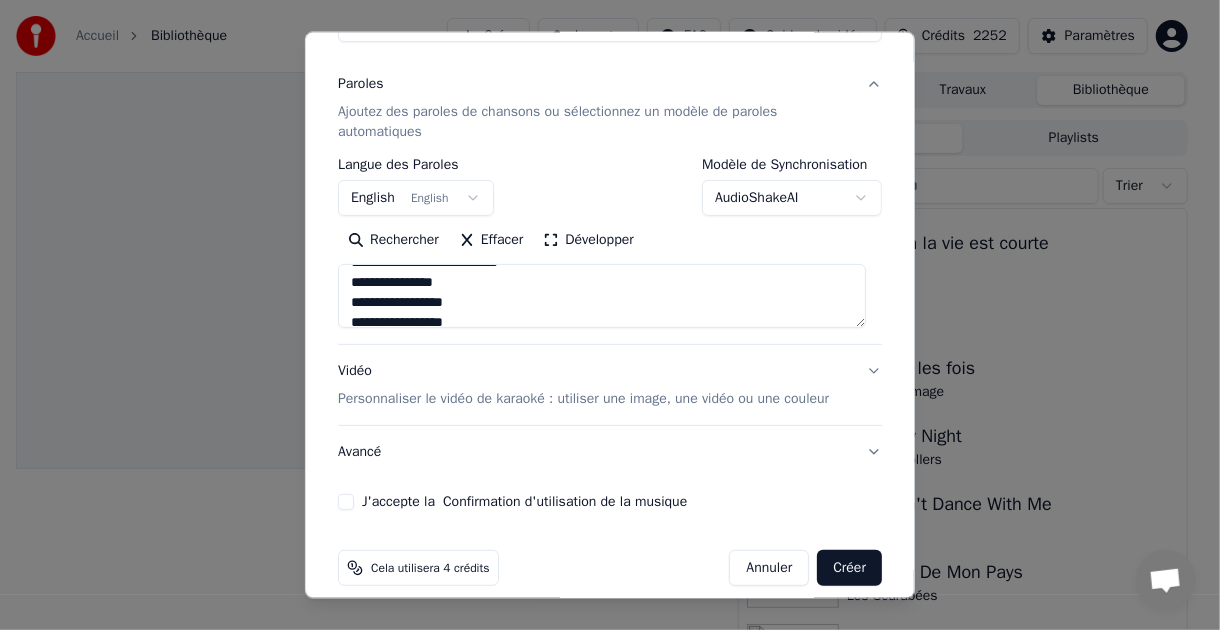 click on "J'accepte la   Confirmation d'utilisation de la musique" at bounding box center (346, 501) 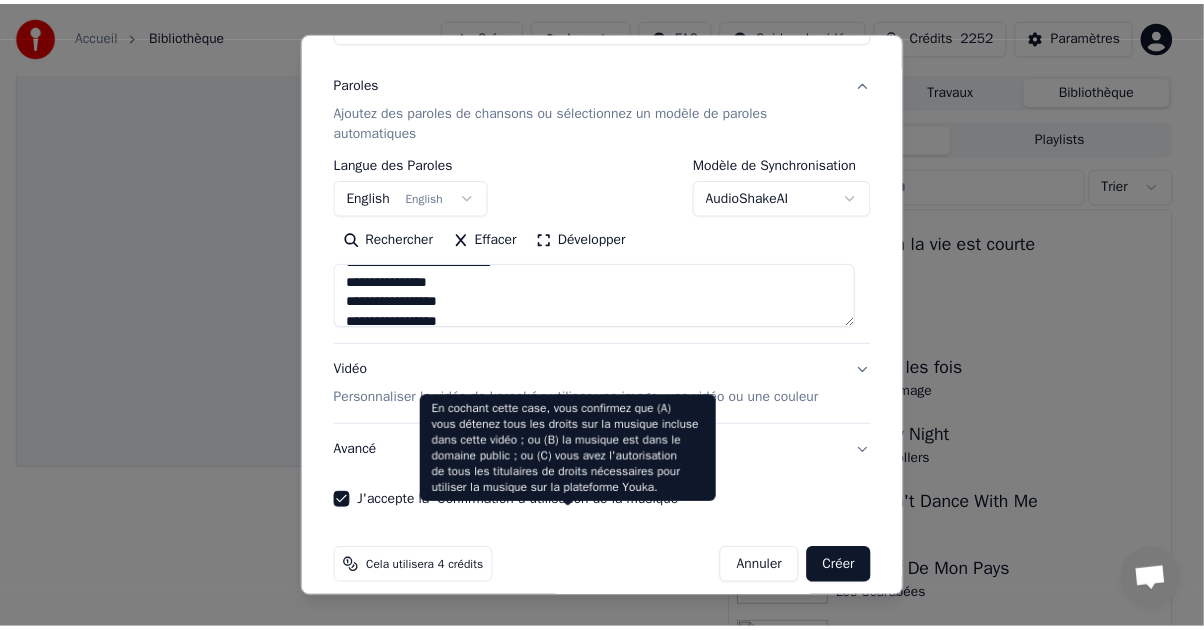 scroll, scrollTop: 264, scrollLeft: 0, axis: vertical 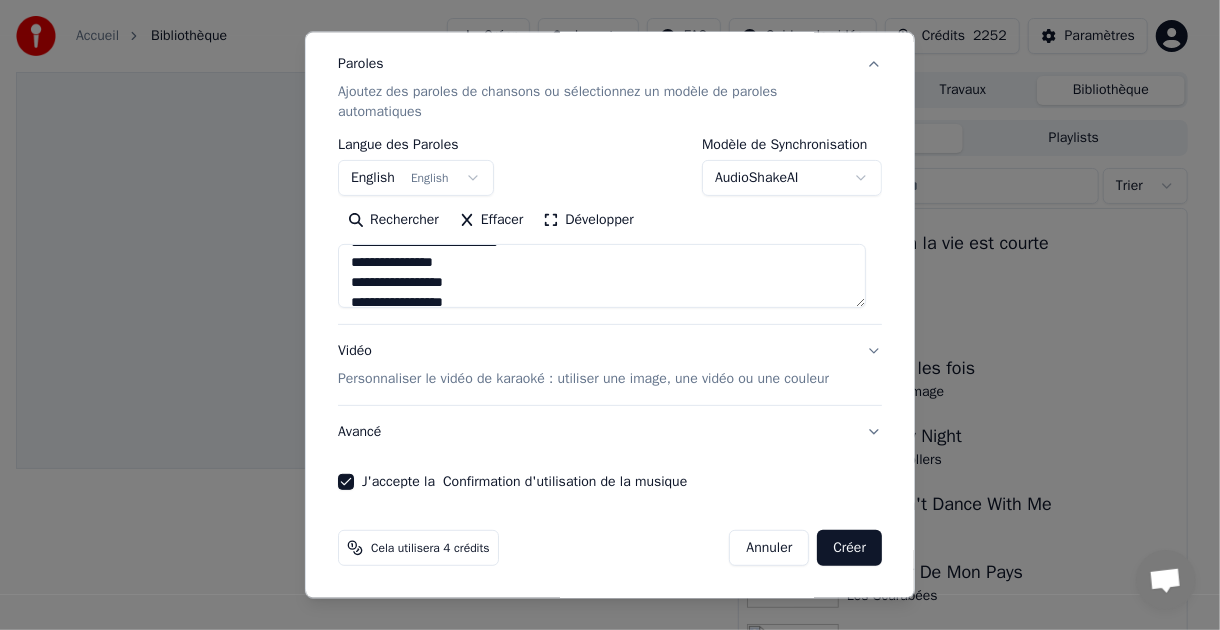 click on "Créer" at bounding box center (849, 547) 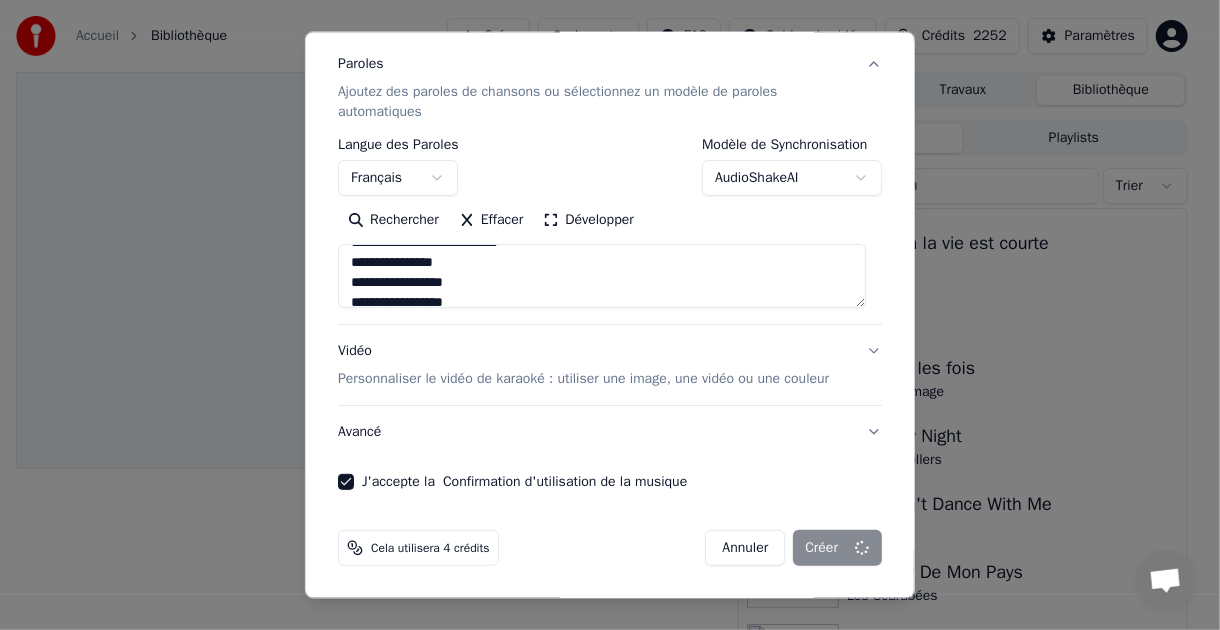 type on "**********" 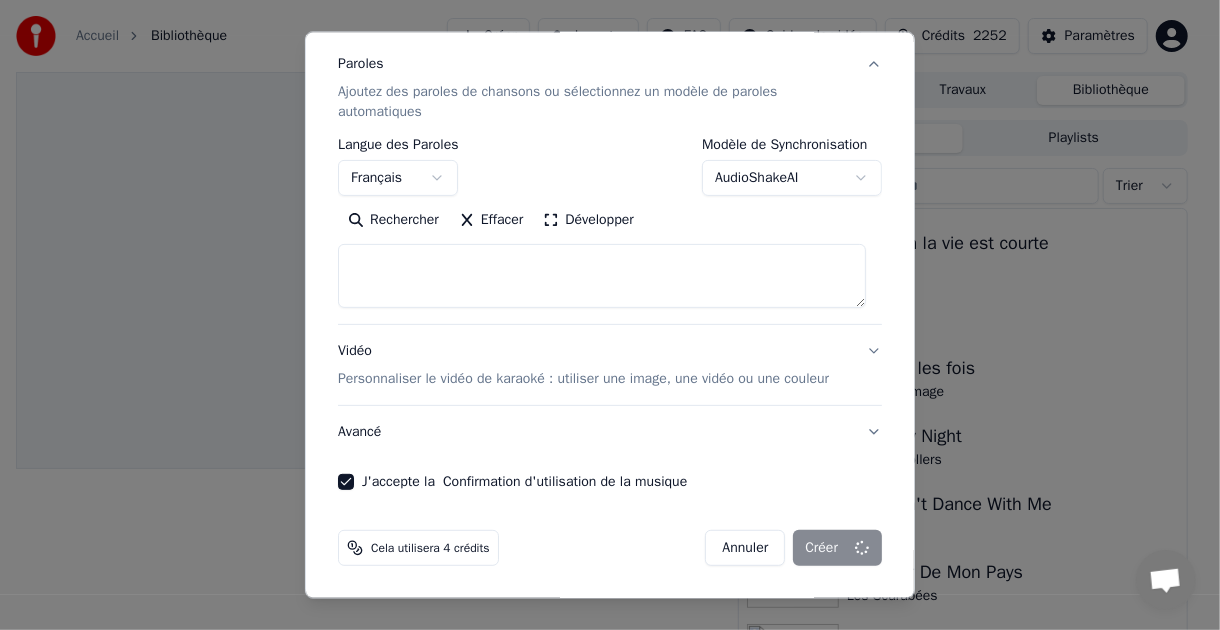select 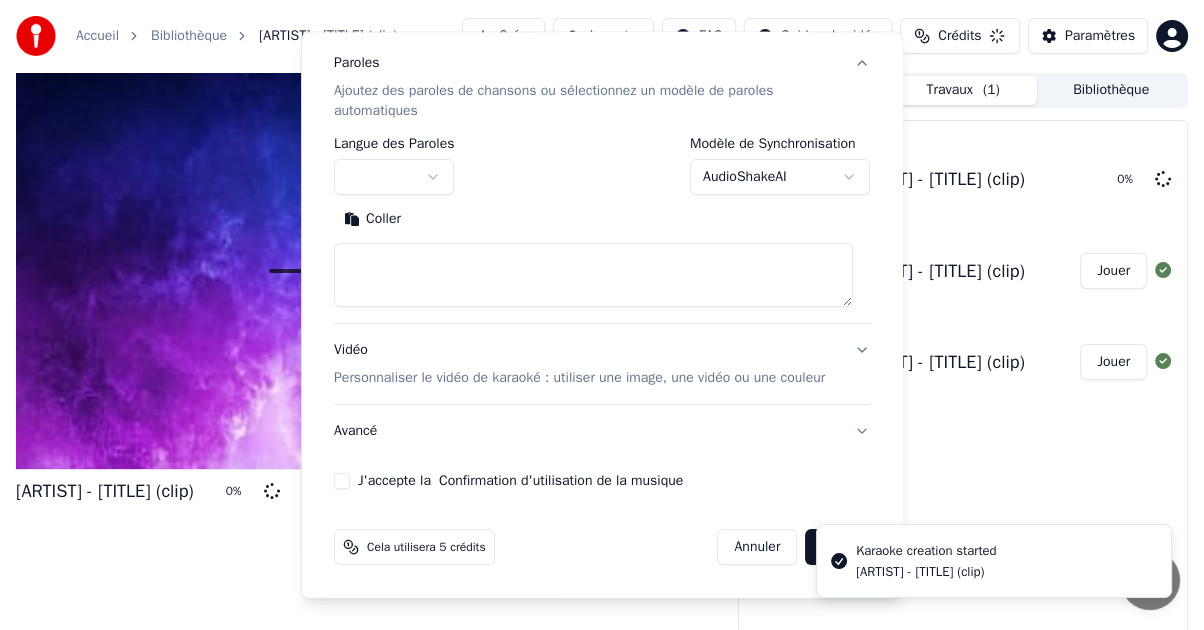 scroll, scrollTop: 0, scrollLeft: 0, axis: both 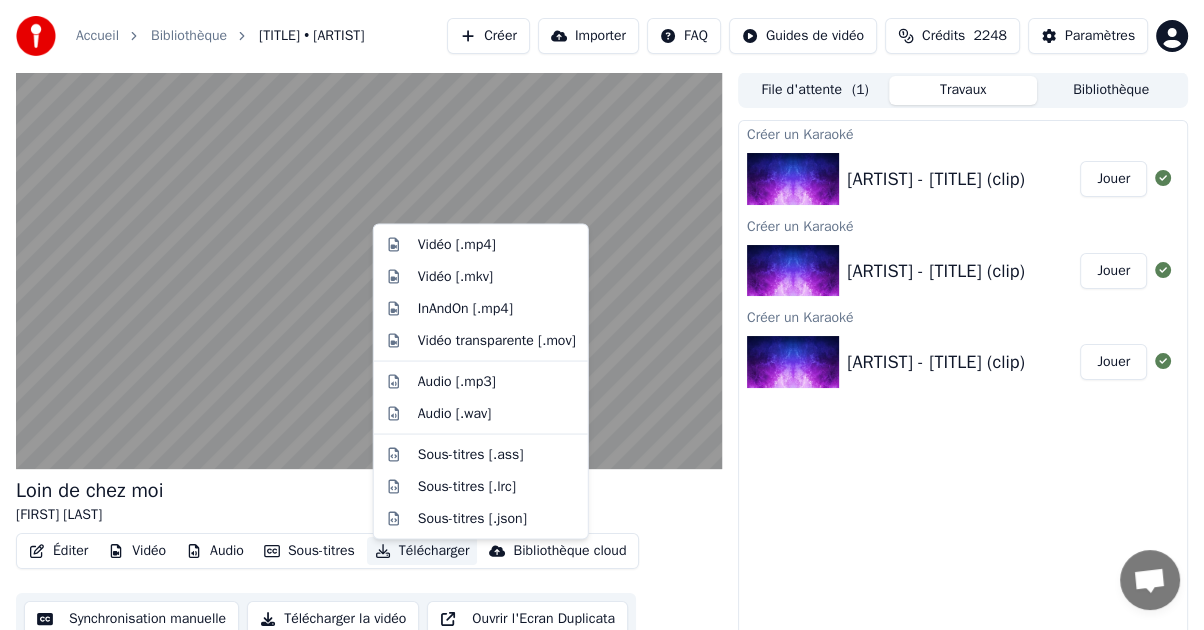click on "Télécharger" at bounding box center (422, 551) 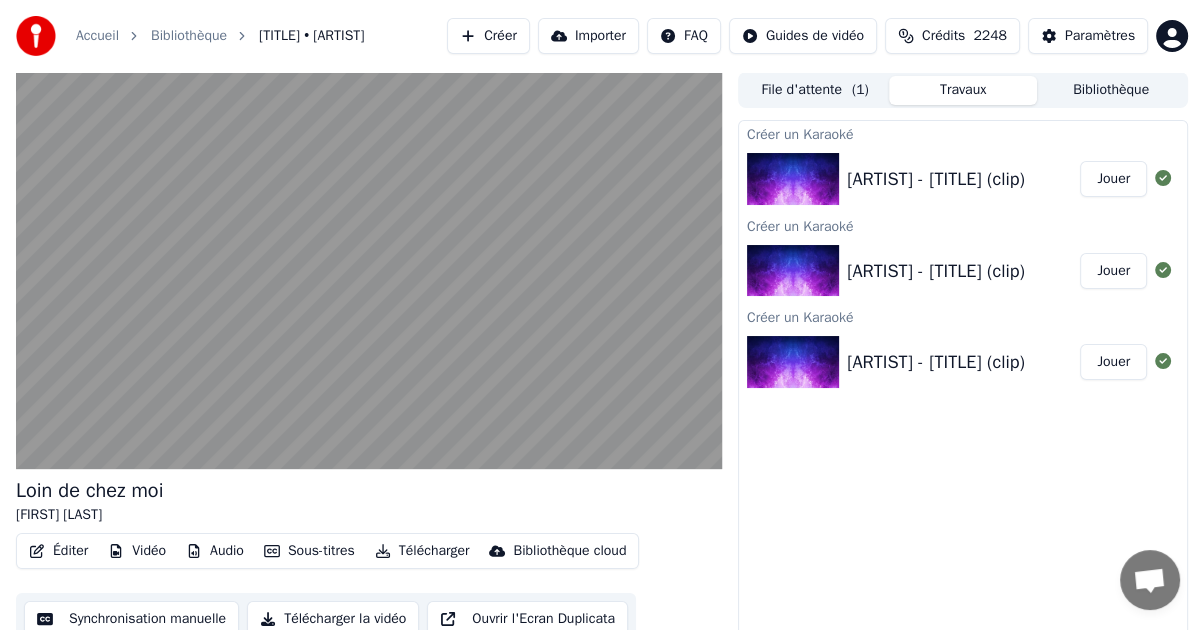 click on "Créer un Karaoké [ARTIST] - [TITLE]  (clip) Jouer Créer un Karaoké [ARTIST] - [TITLE]  (clip) Jouer Créer un Karaoké [ARTIST] - [TITLE]  (clip) Jouer" at bounding box center [963, 388] 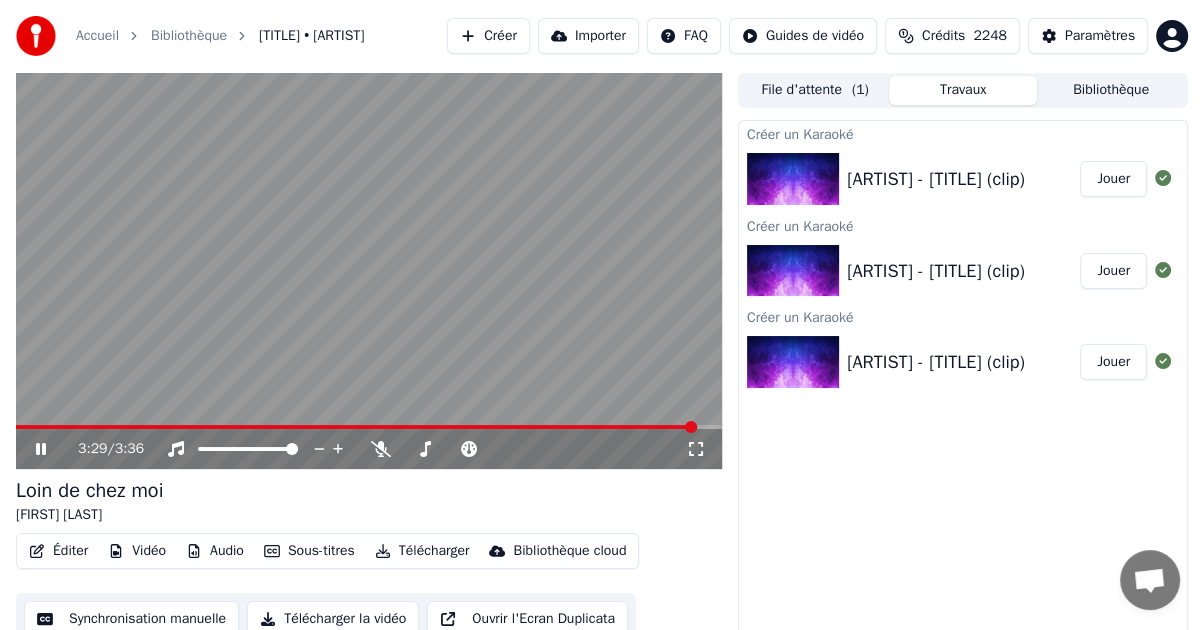 click at bounding box center [369, 427] 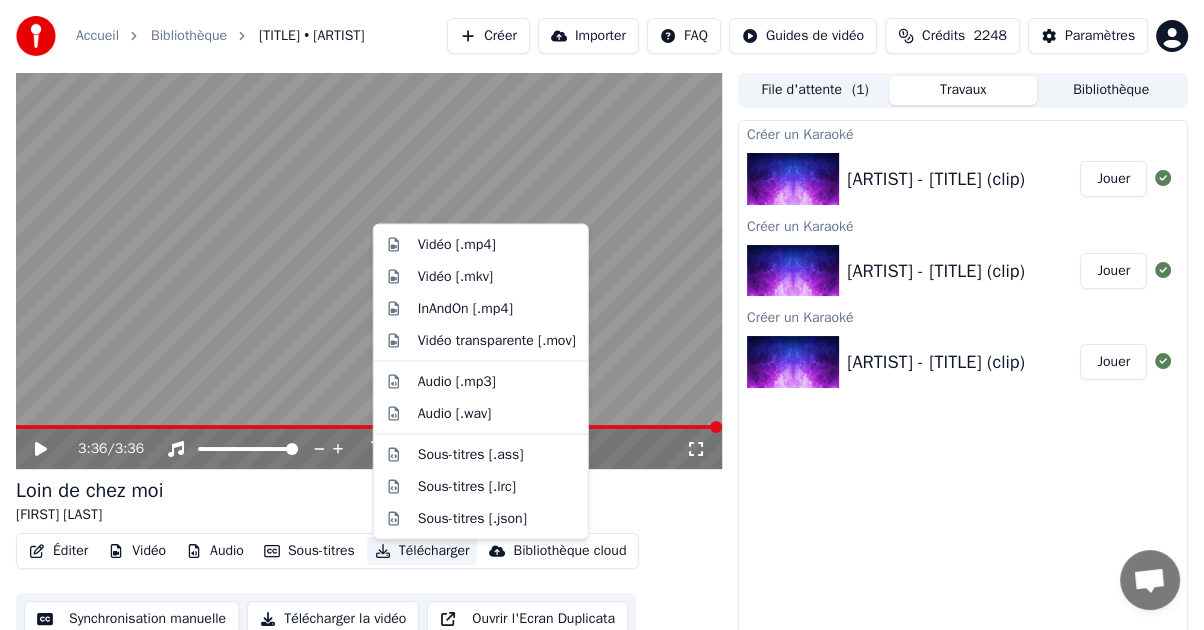 click on "Télécharger" at bounding box center (422, 551) 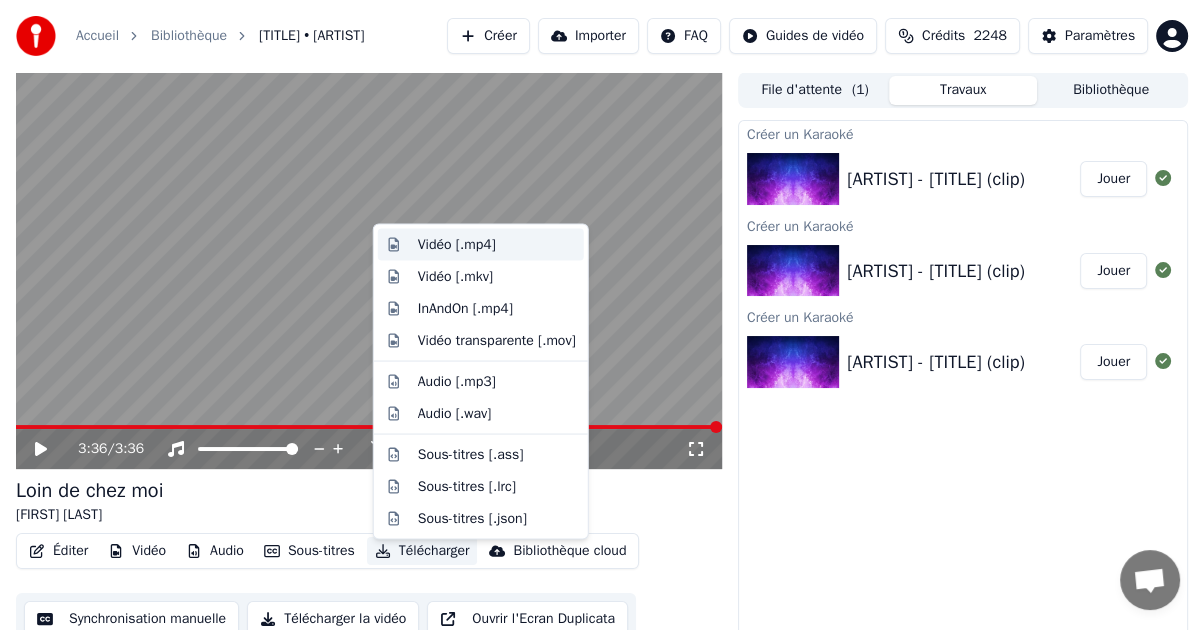 click on "Vidéo [.mp4]" at bounding box center [457, 244] 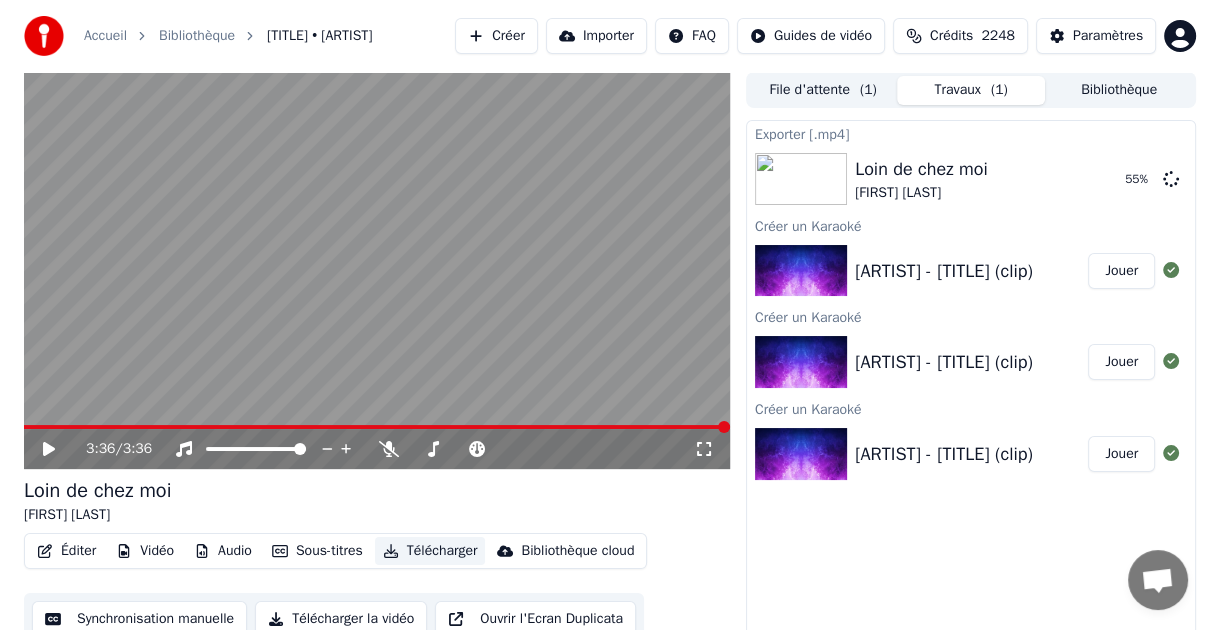 scroll, scrollTop: 35, scrollLeft: 0, axis: vertical 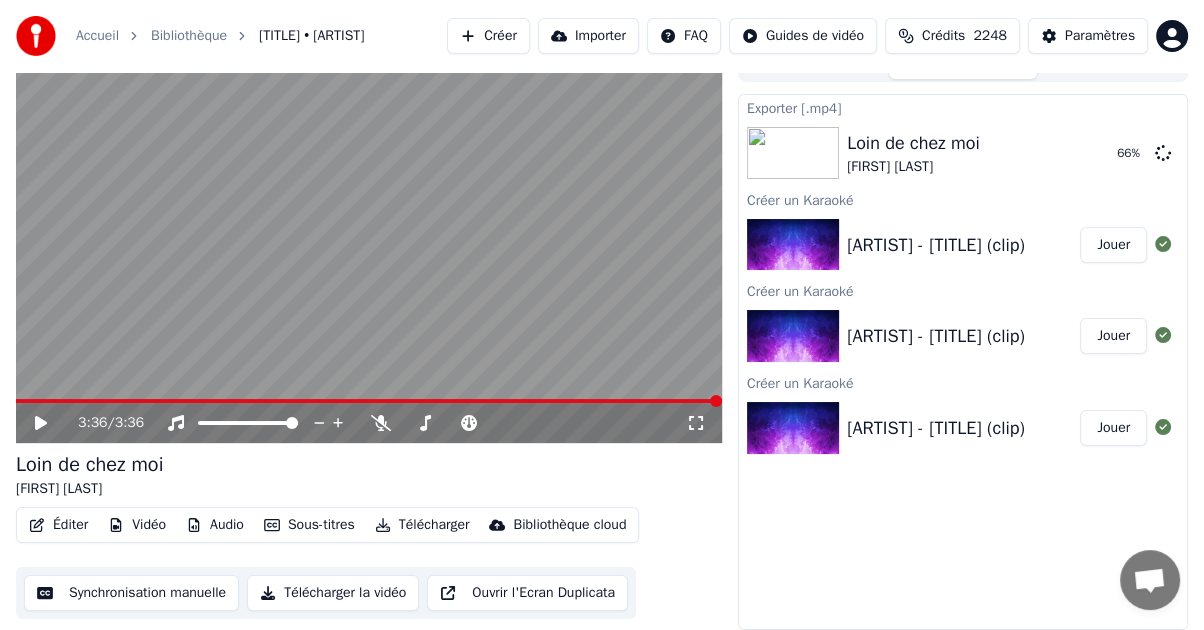 click on "Télécharger la vidéo" at bounding box center [333, 593] 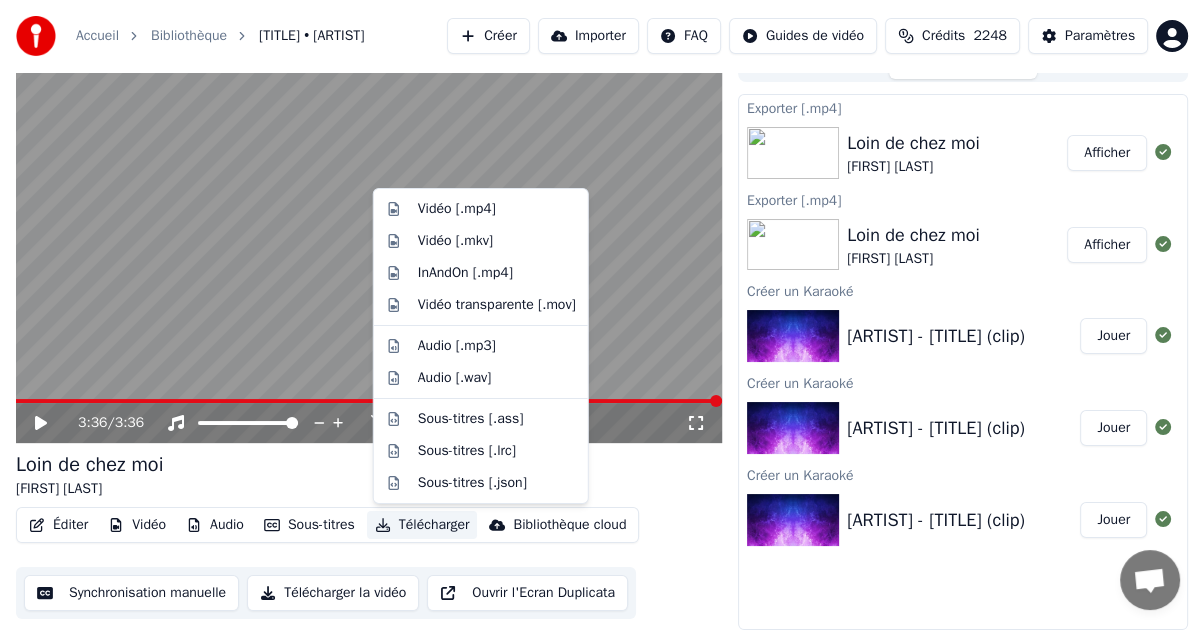 click on "Télécharger" at bounding box center (422, 525) 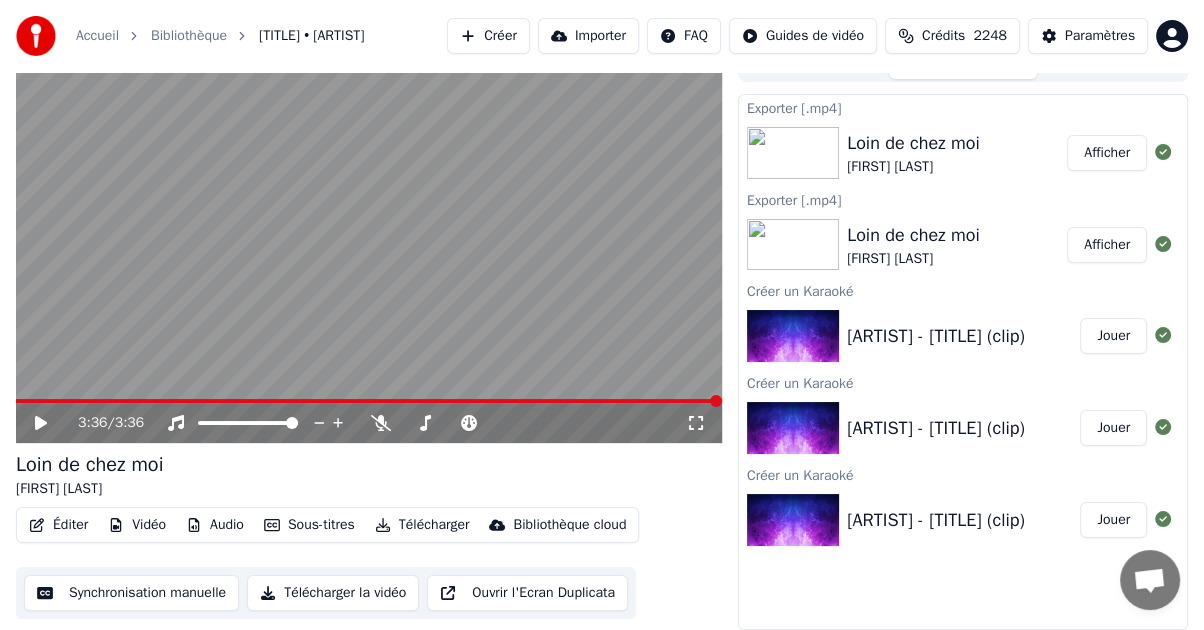 click on "Télécharger" at bounding box center [422, 525] 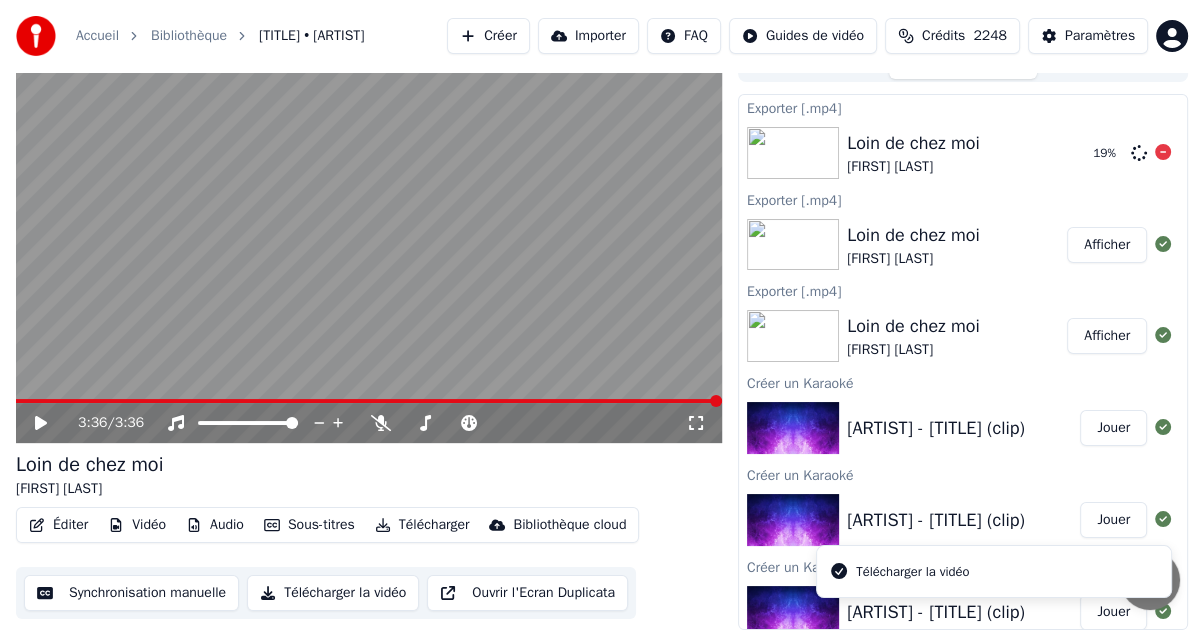 click on "[FIRST] [LAST]" at bounding box center (913, 167) 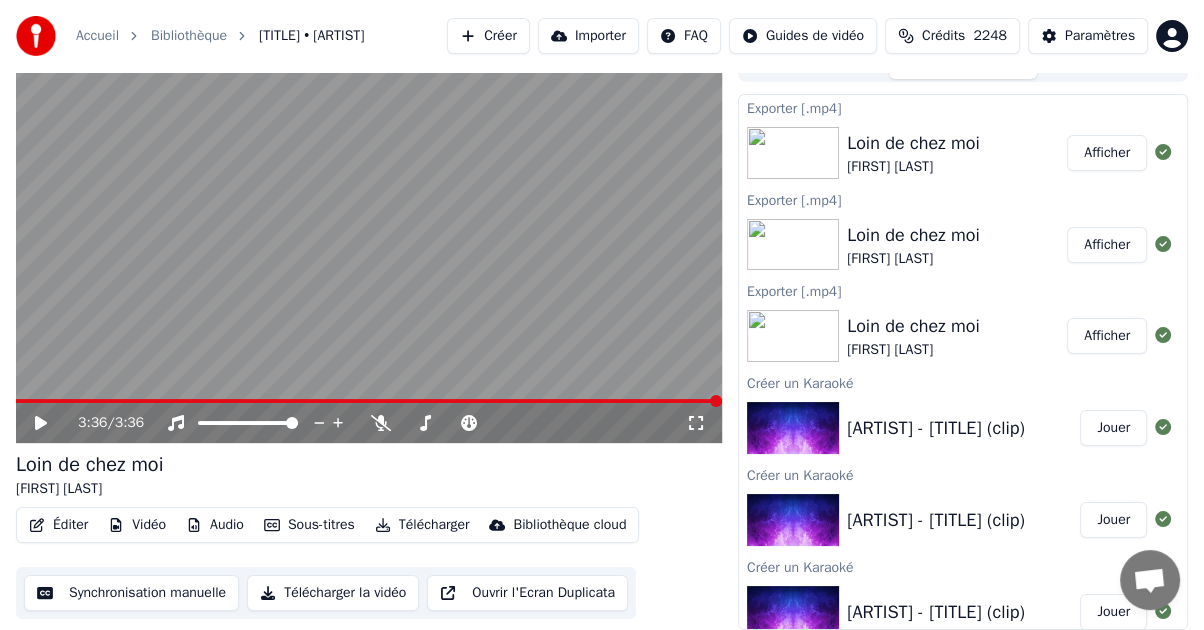 click on "Télécharger la vidéo" at bounding box center (333, 593) 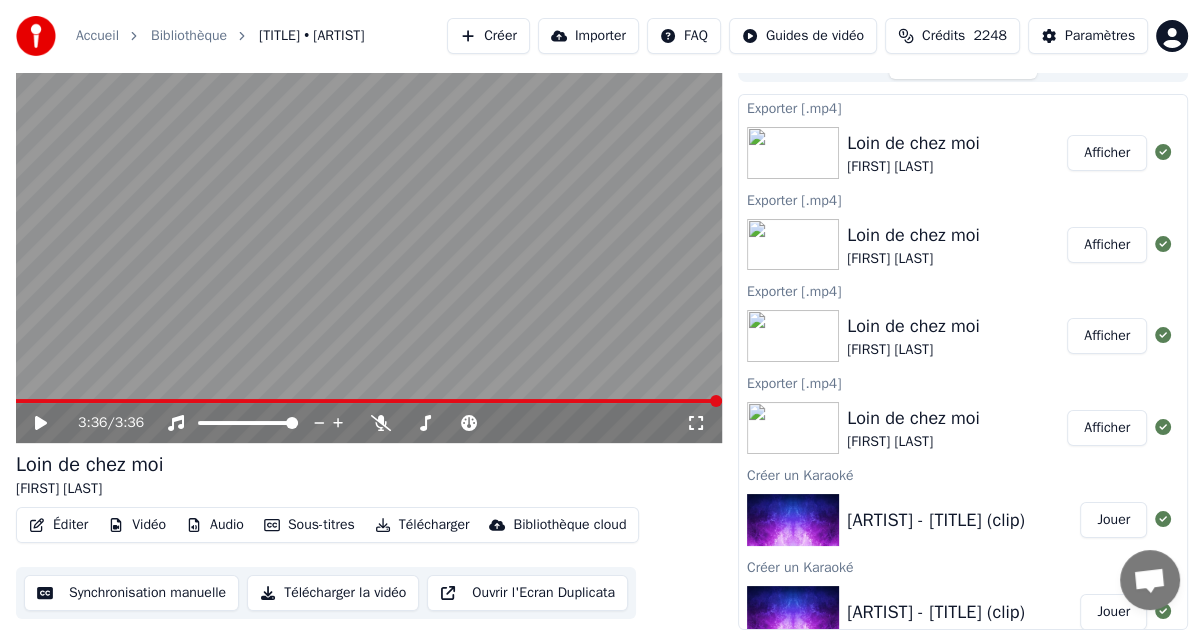 click on "Créer" at bounding box center [488, 36] 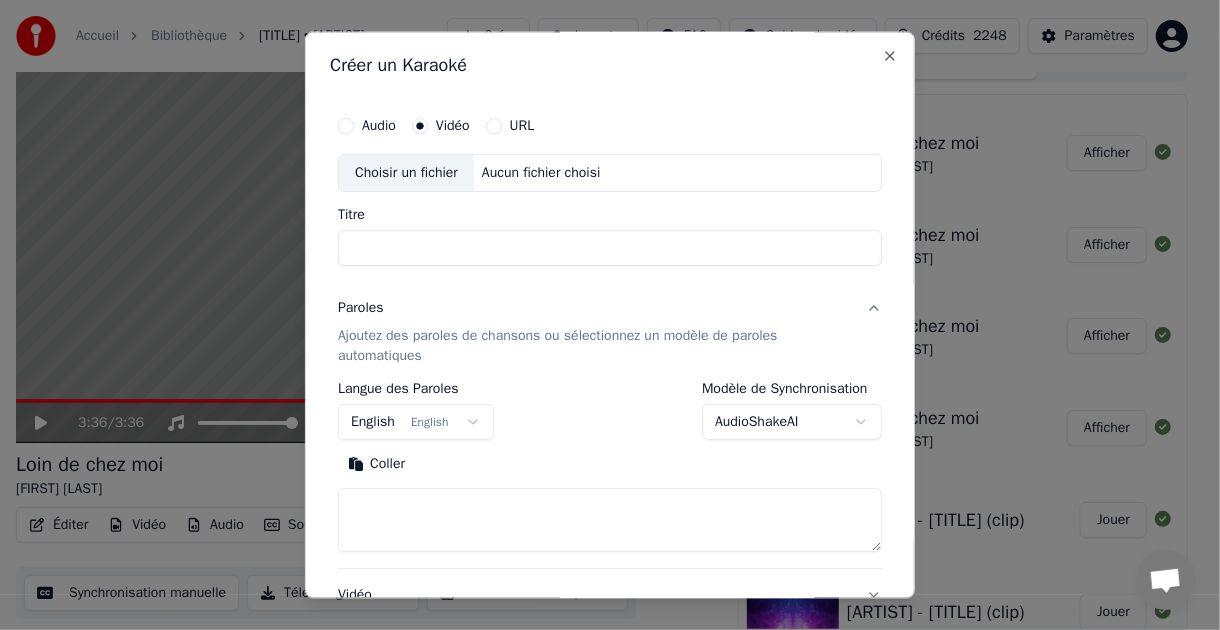 click on "Audio" at bounding box center (346, 127) 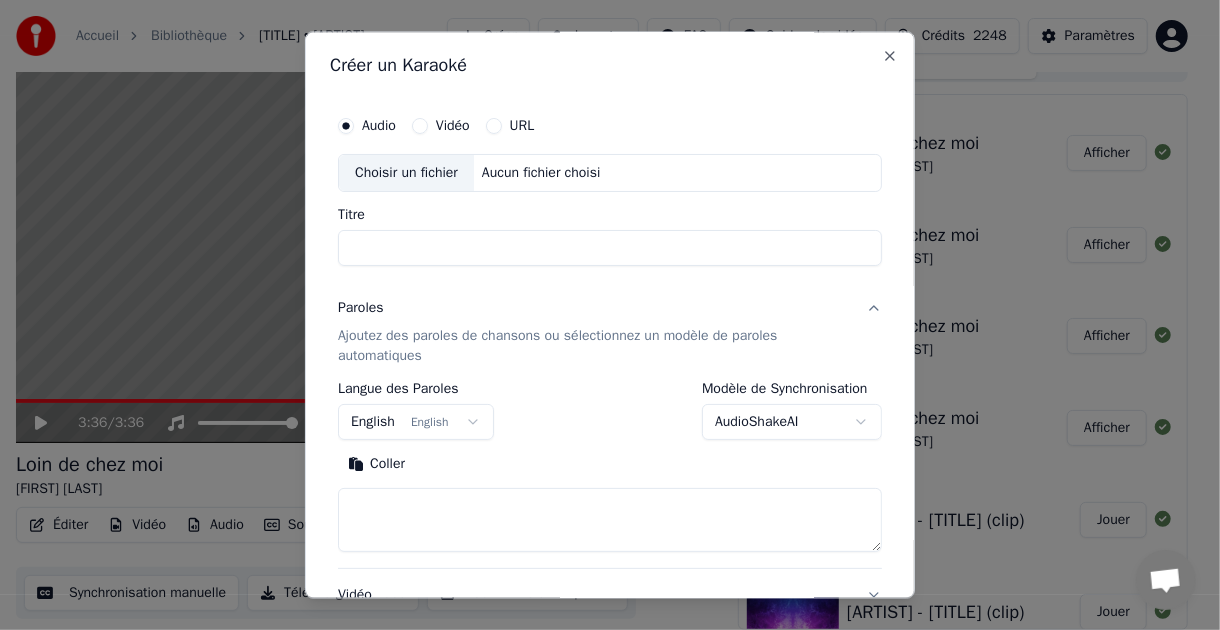 click on "Choisir un fichier" at bounding box center (406, 174) 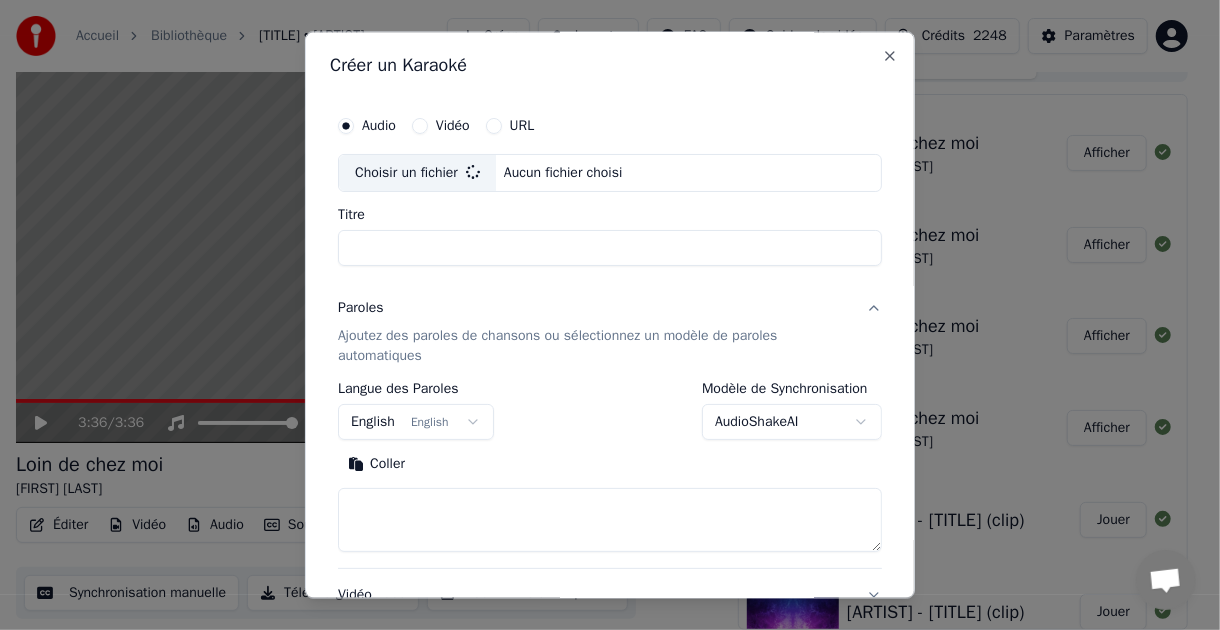type on "**********" 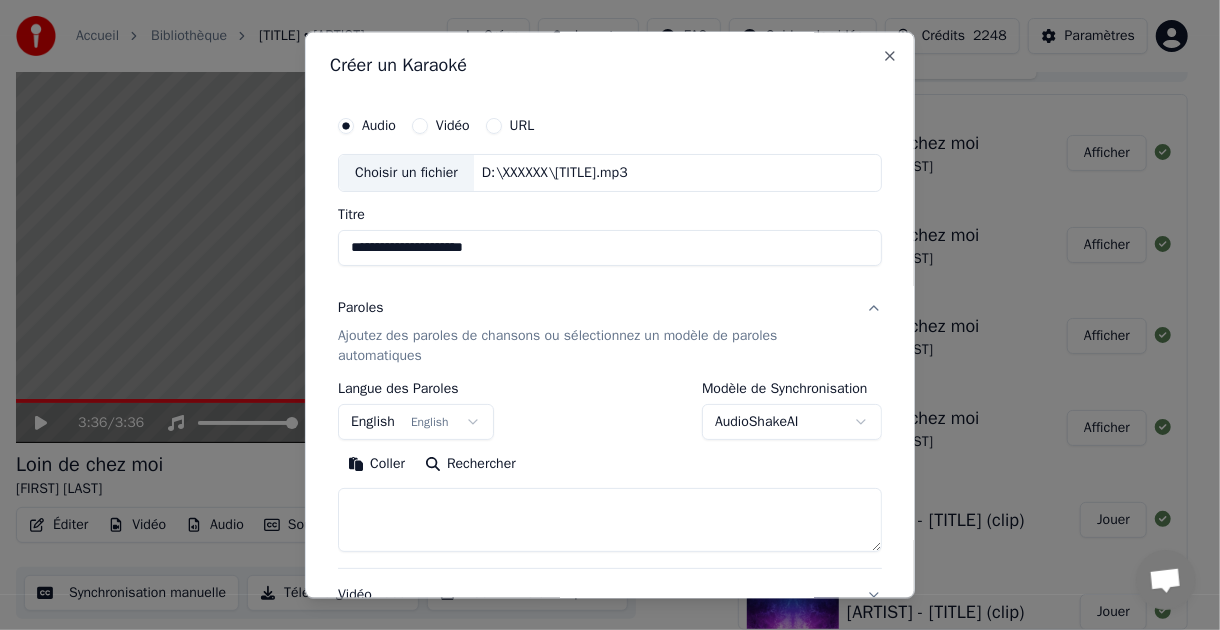 click on "Vidéo" at bounding box center (420, 127) 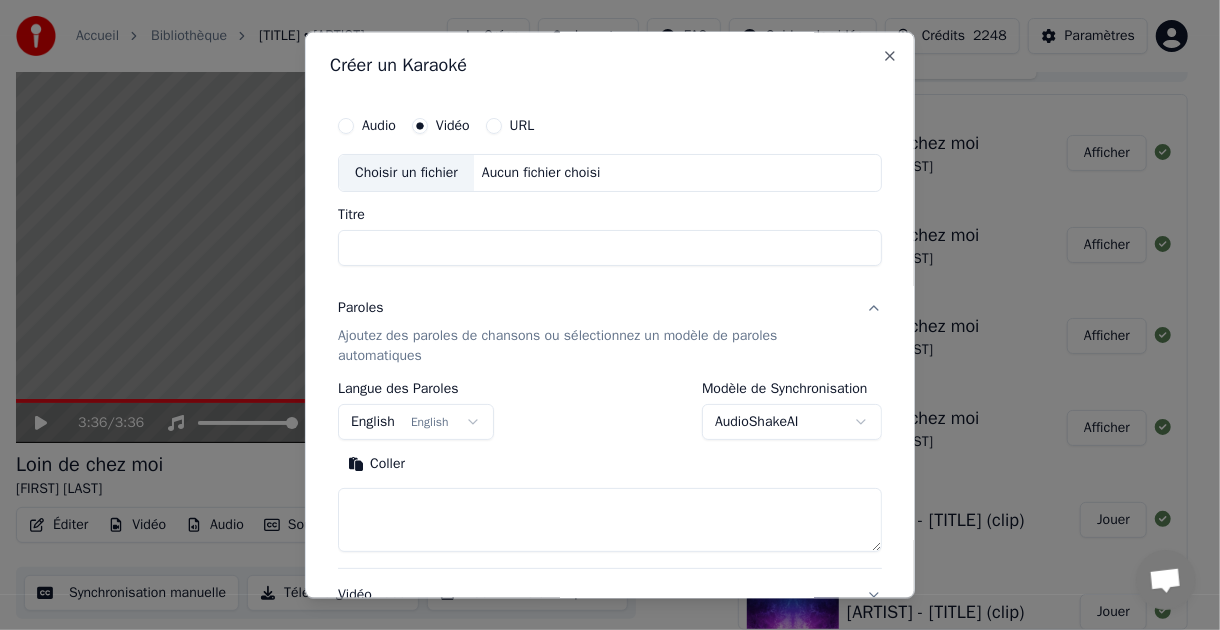 click on "Choisir un fichier" at bounding box center [406, 174] 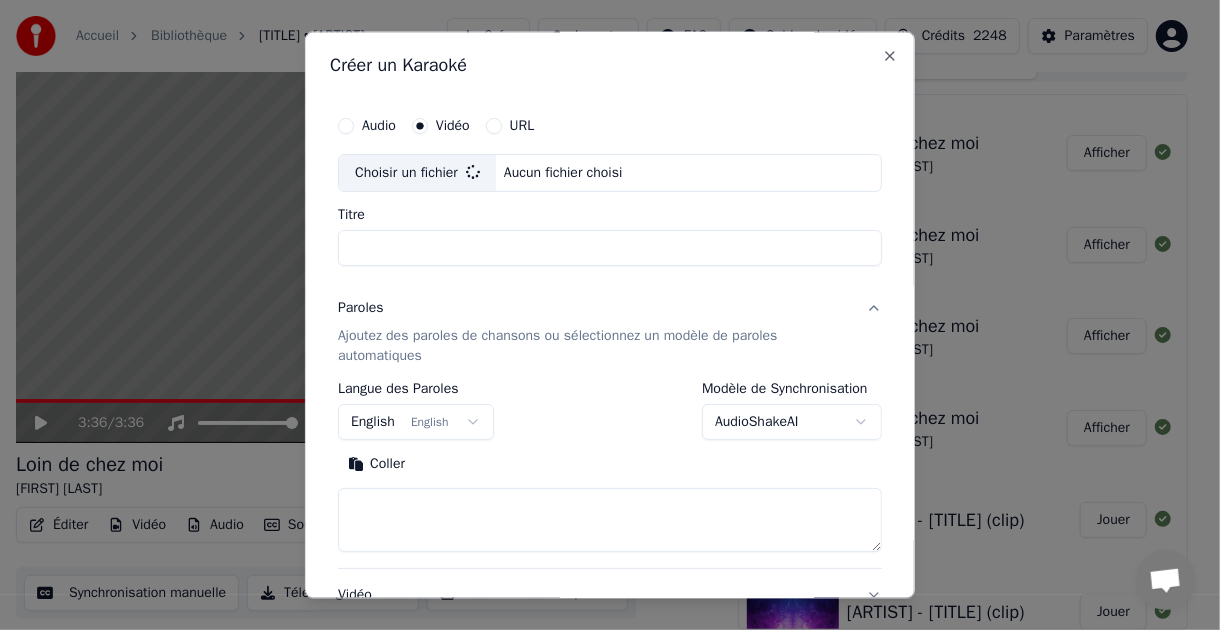 type on "**********" 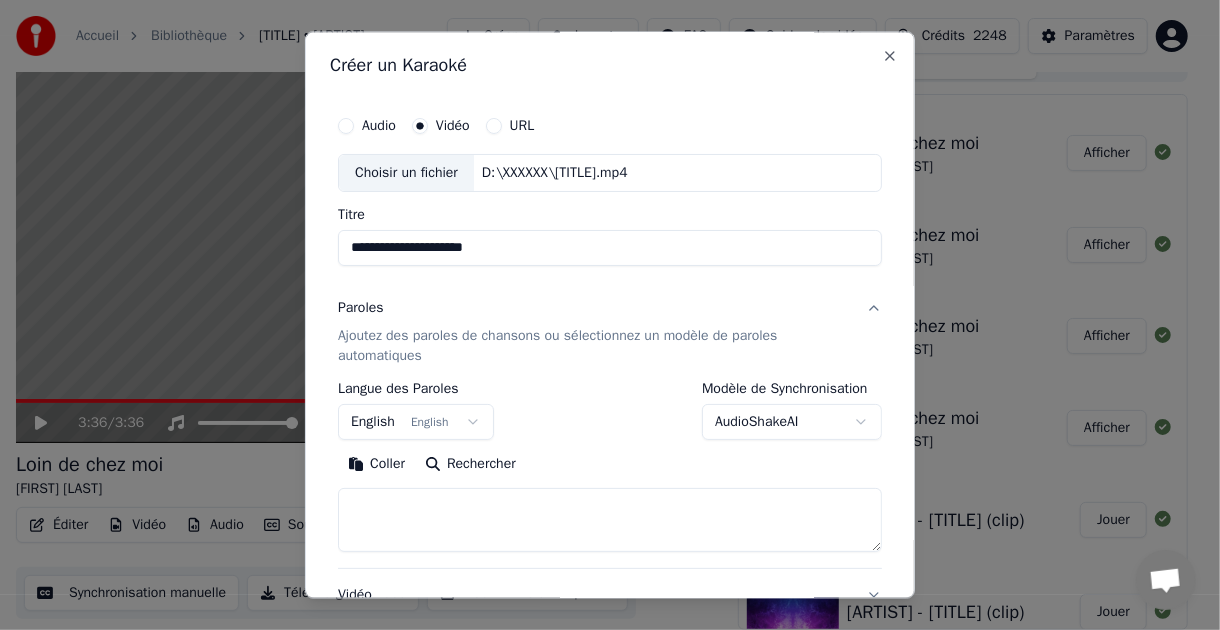 scroll, scrollTop: 200, scrollLeft: 0, axis: vertical 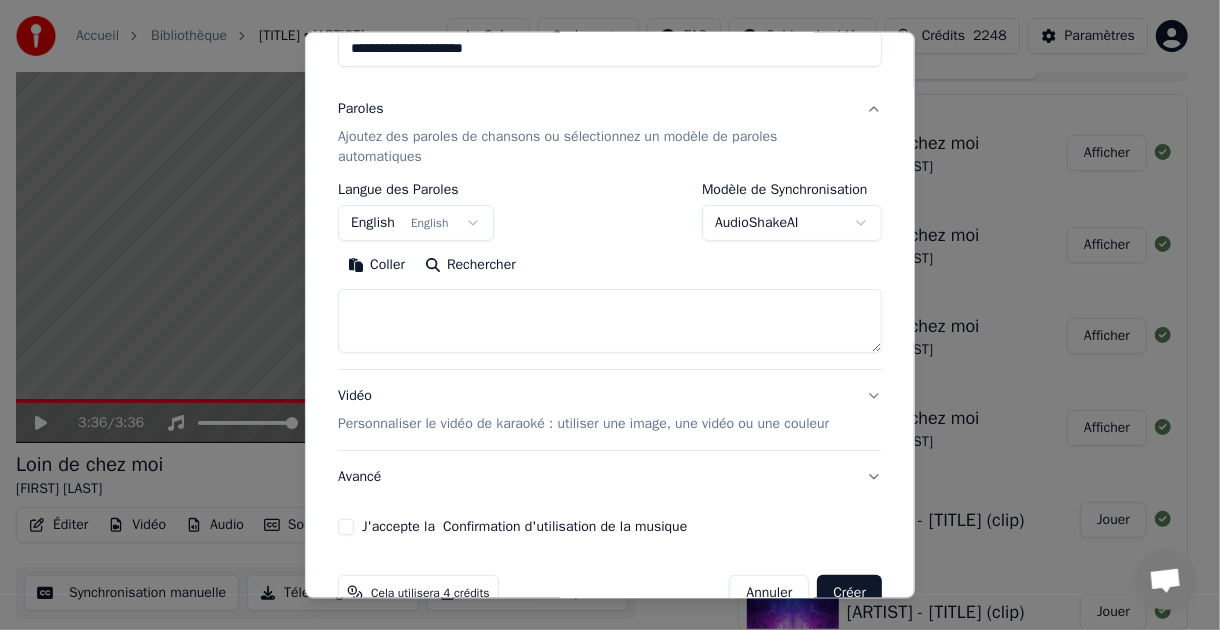 click on "Coller" at bounding box center [376, 264] 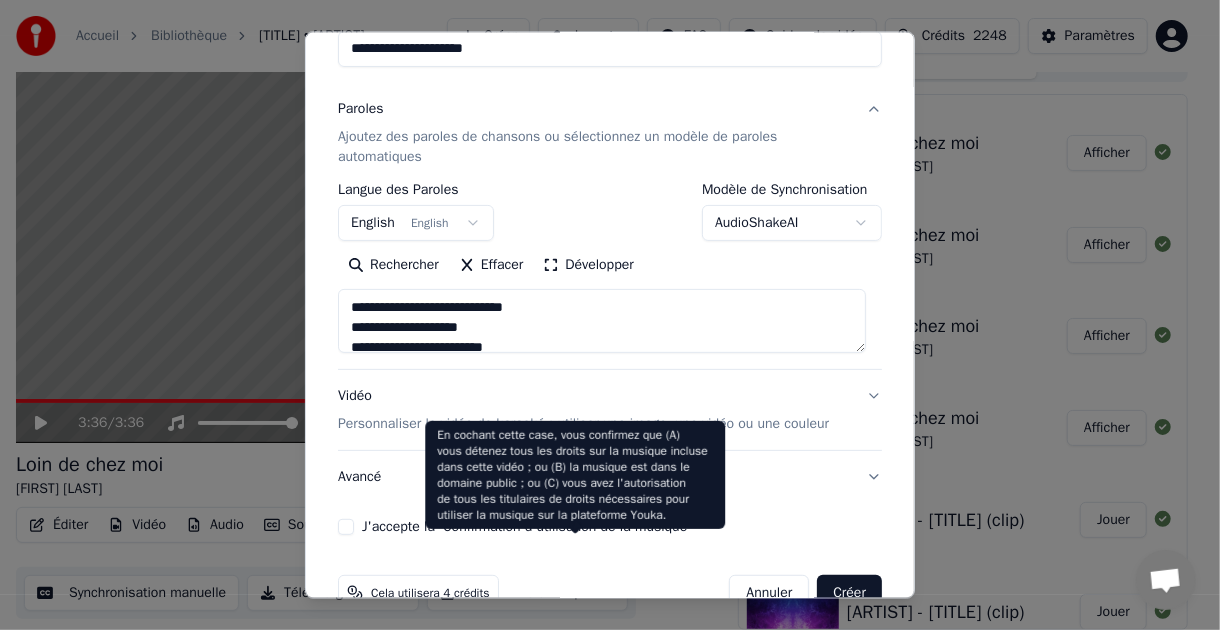 type on "**********" 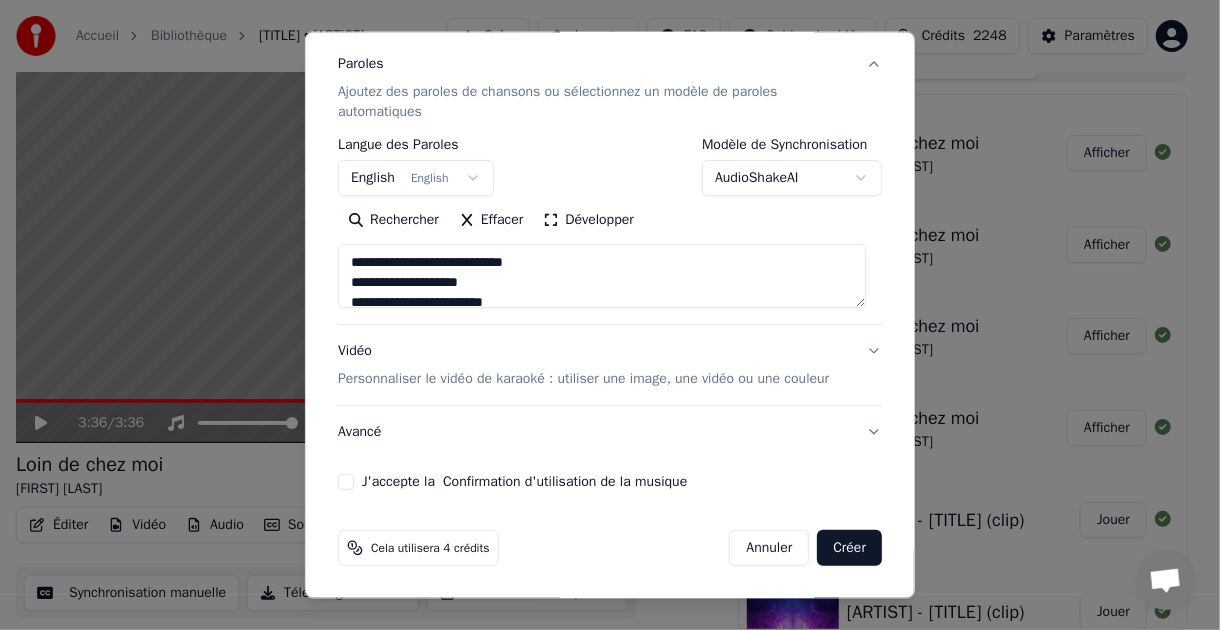 click on "J'accepte la   Confirmation d'utilisation de la musique" at bounding box center (346, 481) 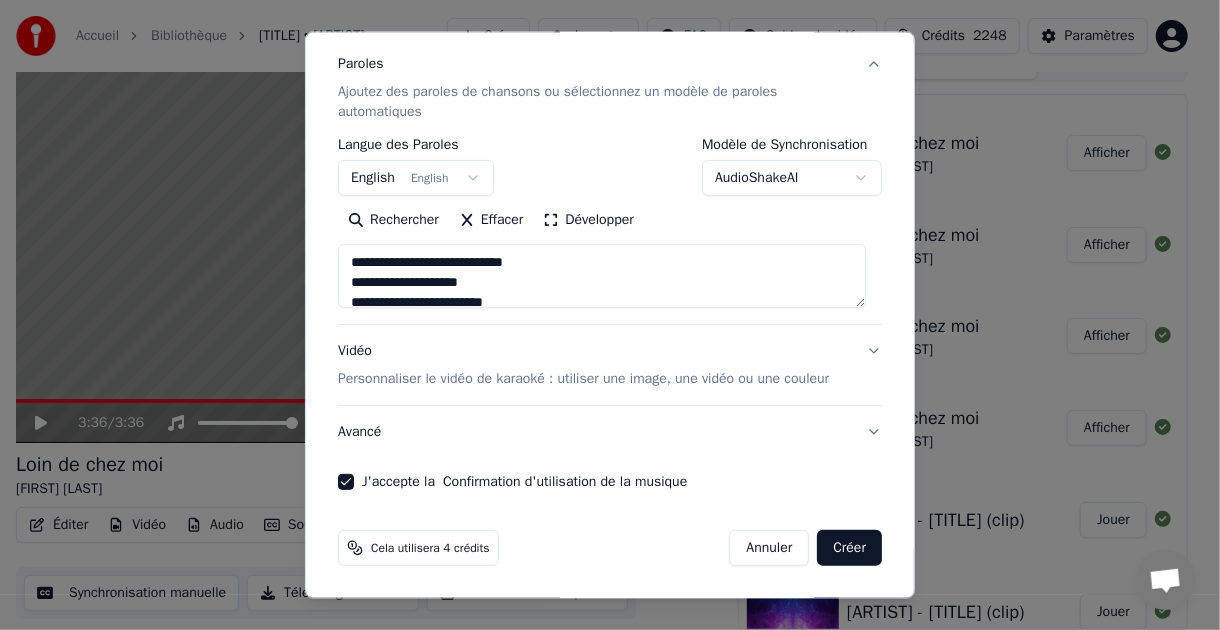 click on "Créer" at bounding box center (849, 547) 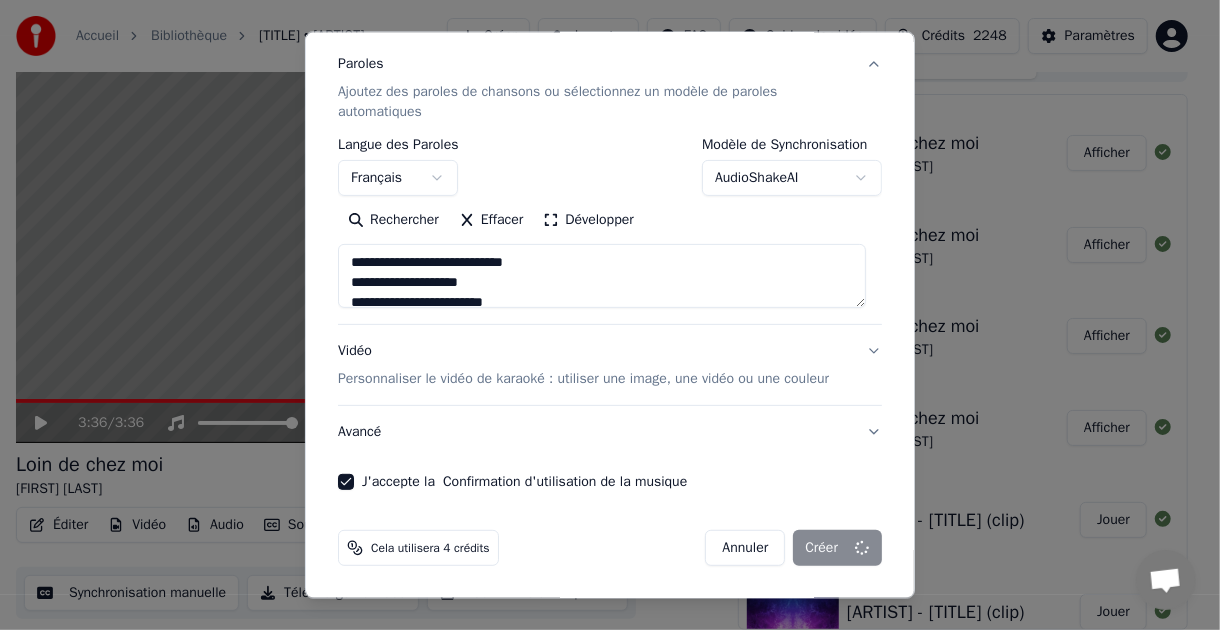 type on "**********" 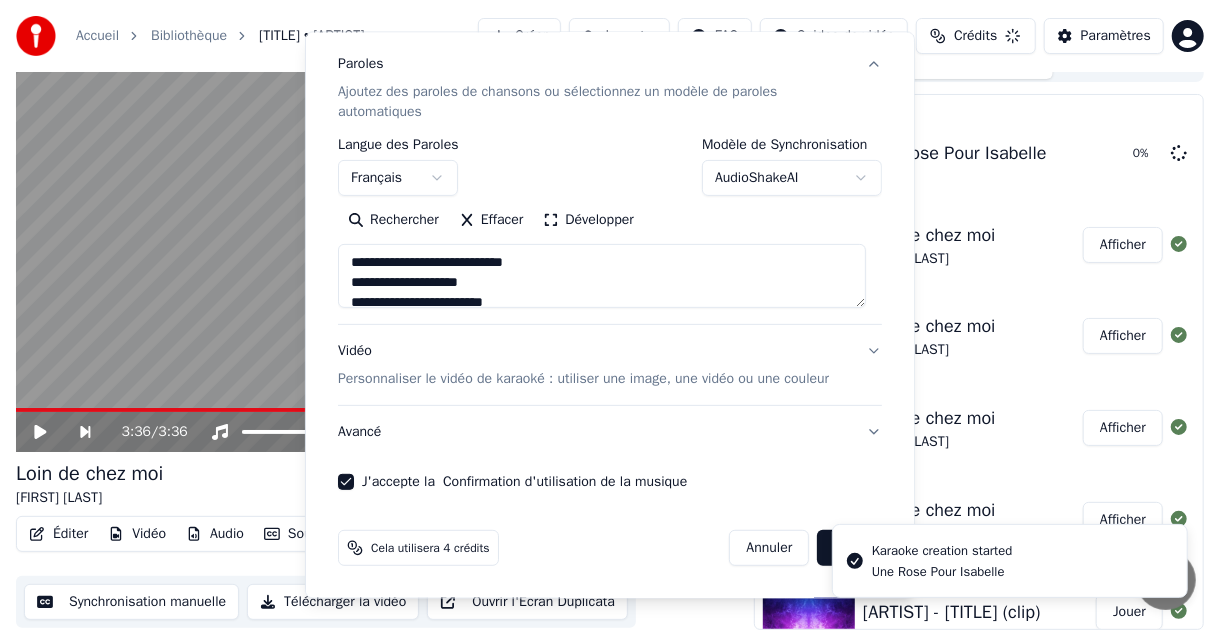type 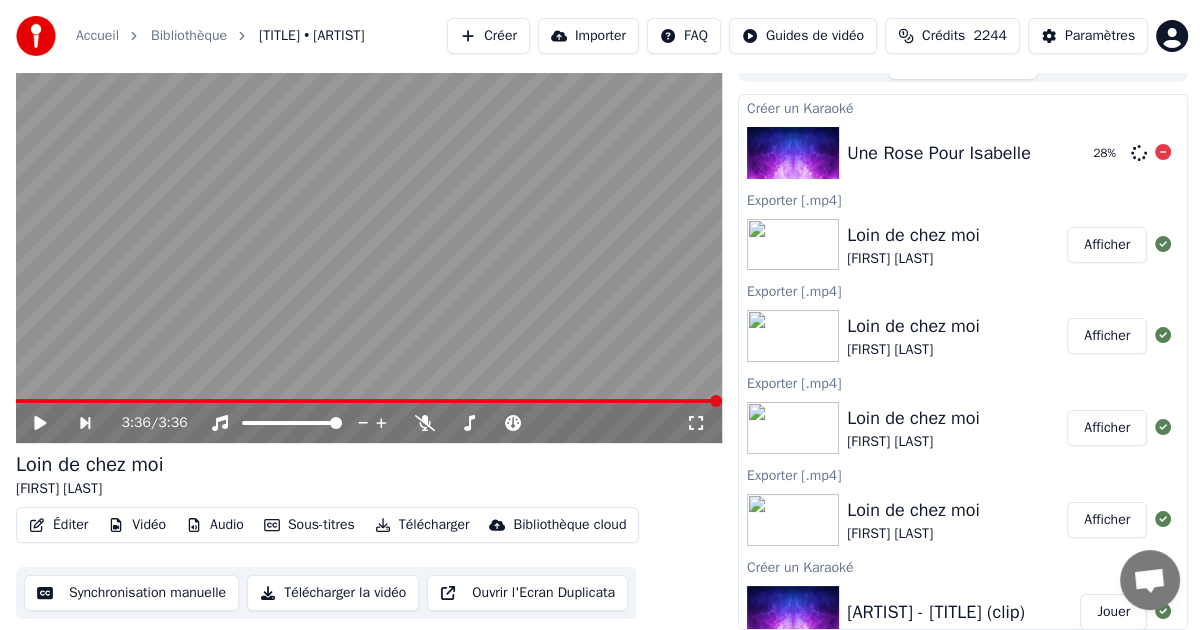 click at bounding box center [793, 153] 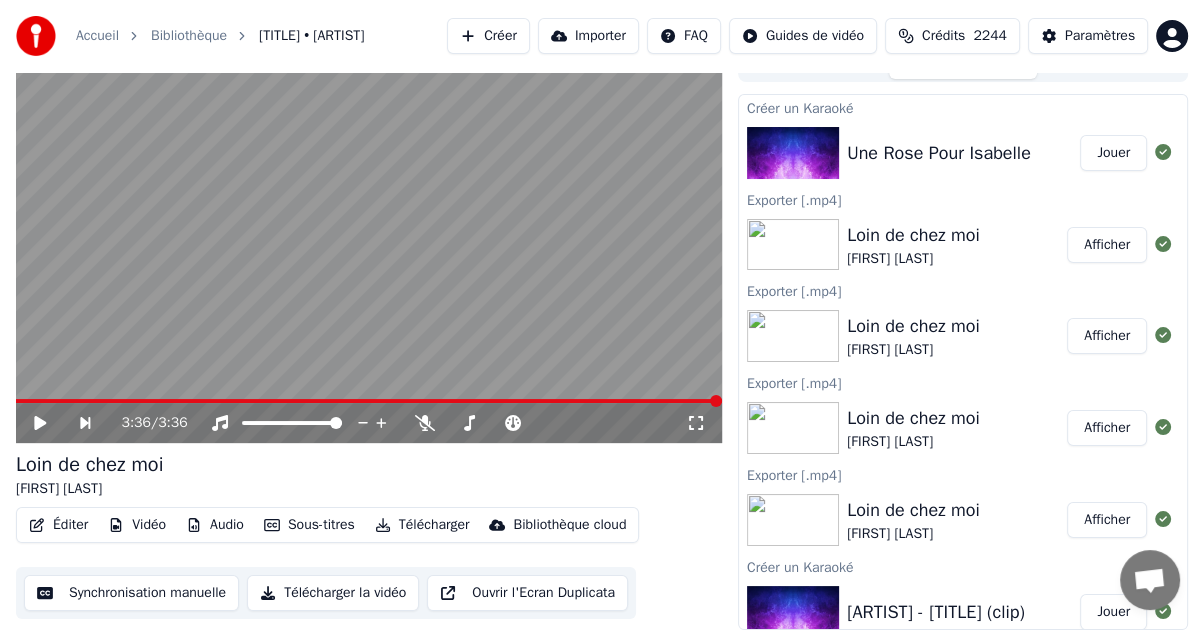 click on "Jouer" at bounding box center [1113, 153] 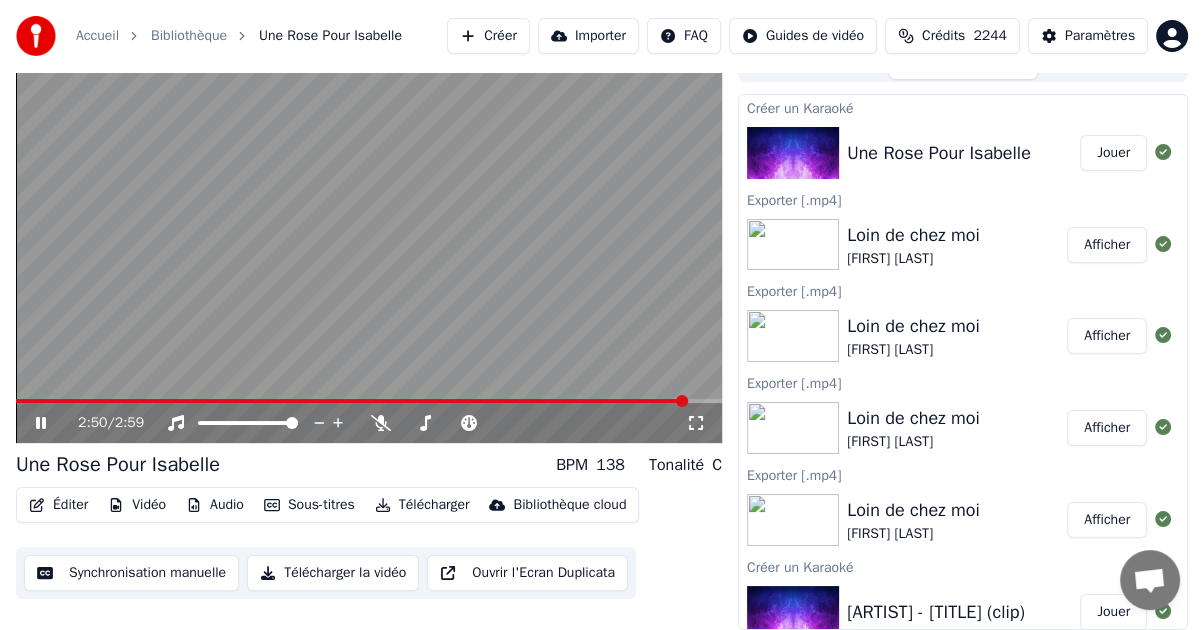 click 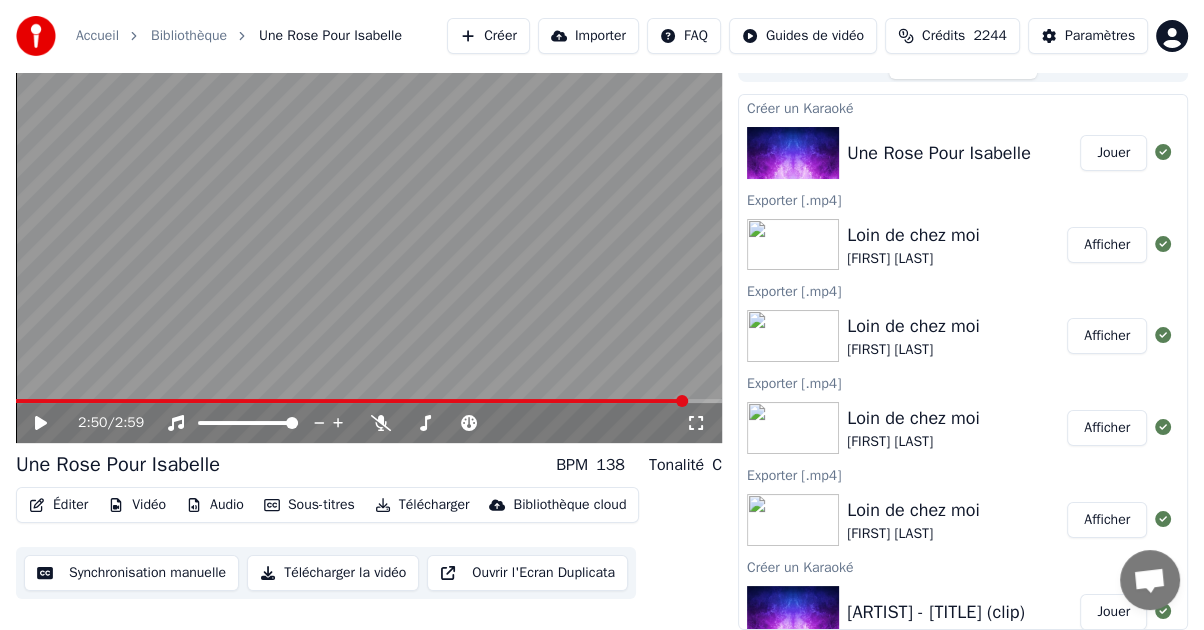 click on "Télécharger la vidéo" at bounding box center (333, 573) 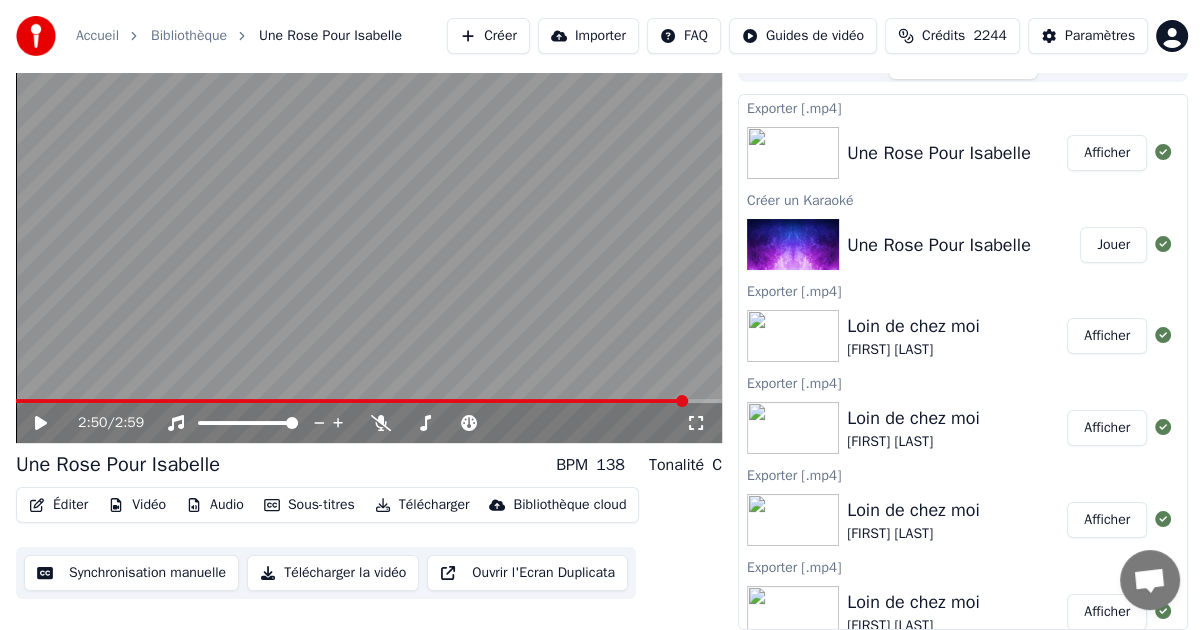 click on "Créer" at bounding box center (488, 36) 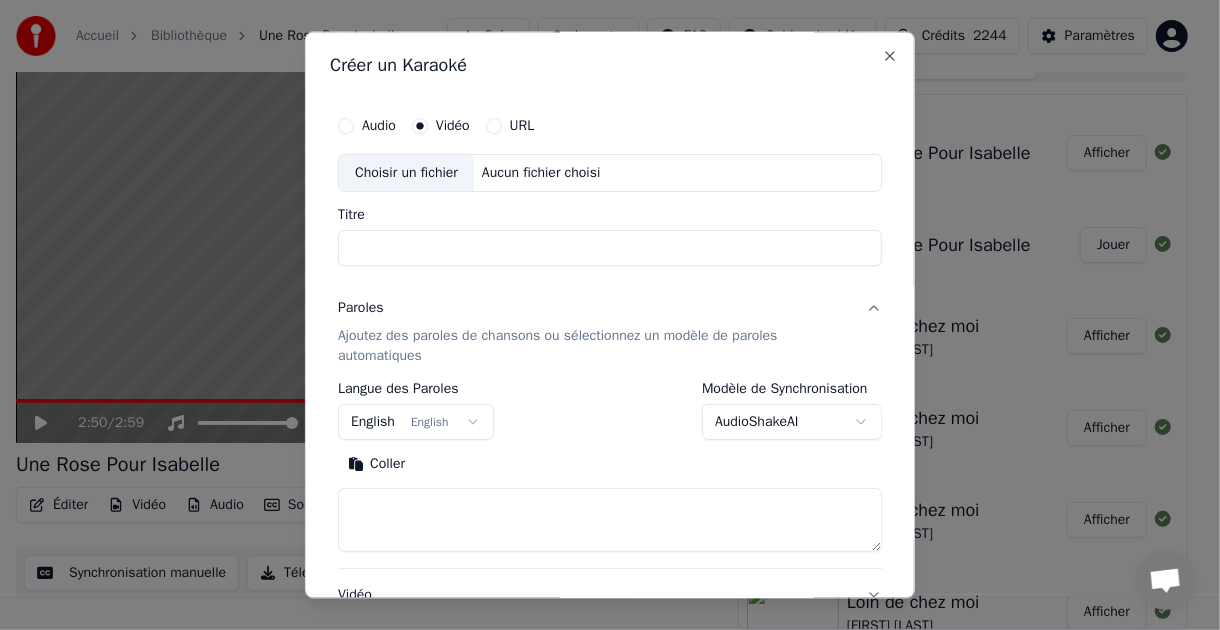 click on "Audio" at bounding box center (346, 127) 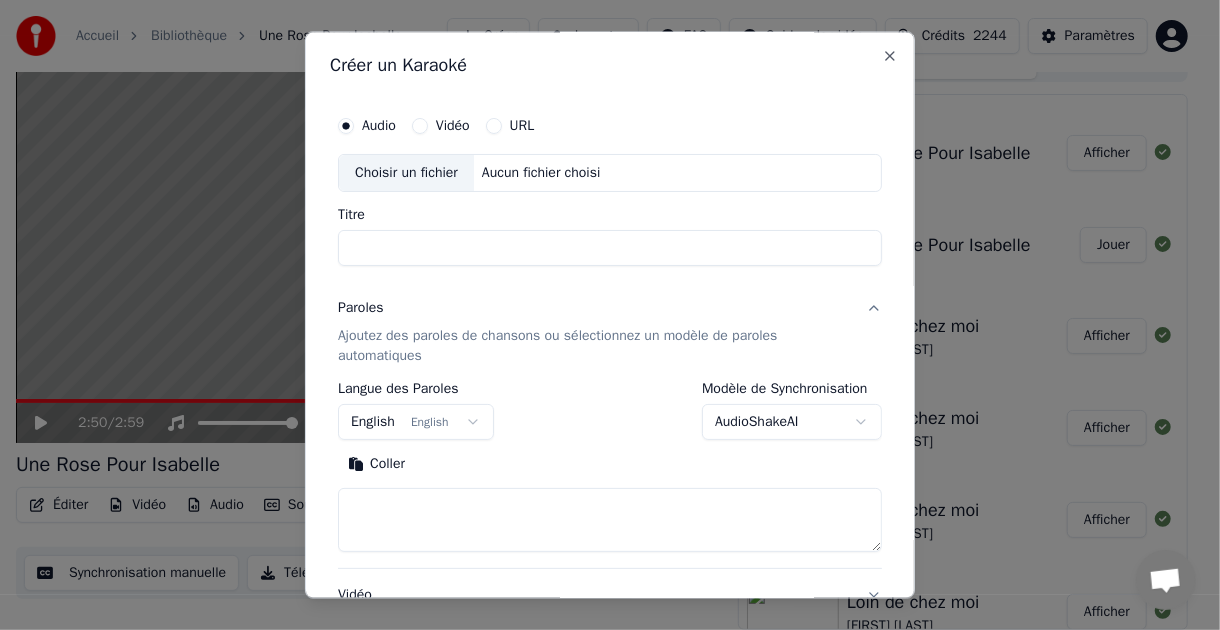 click on "Choisir un fichier" at bounding box center (406, 174) 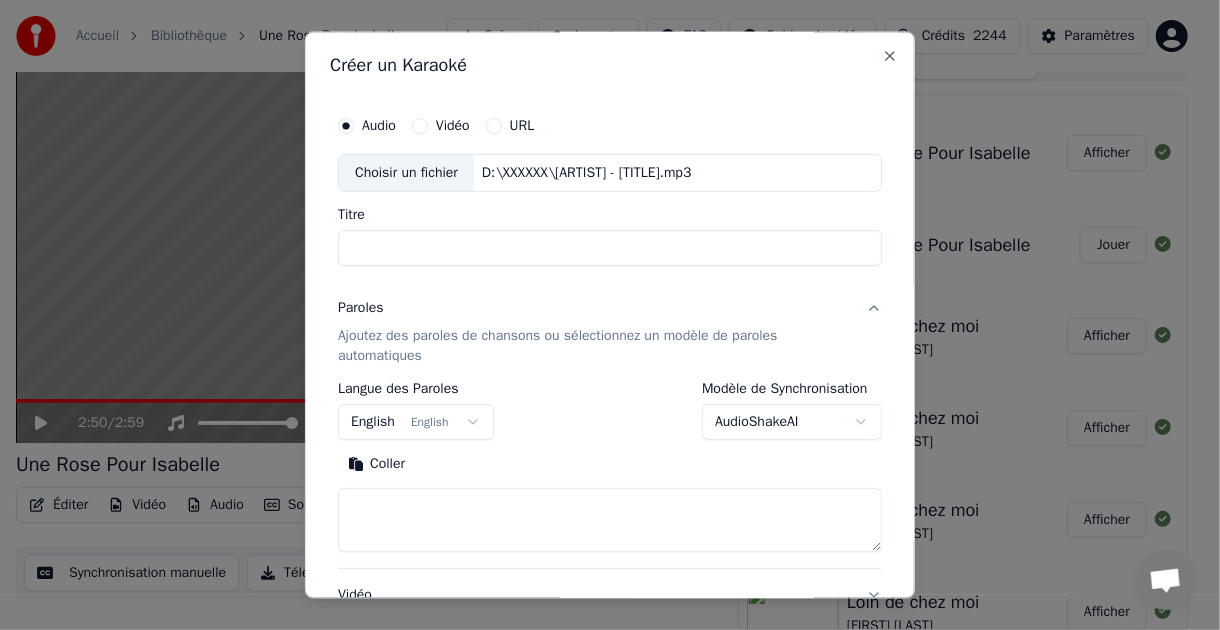 type on "**********" 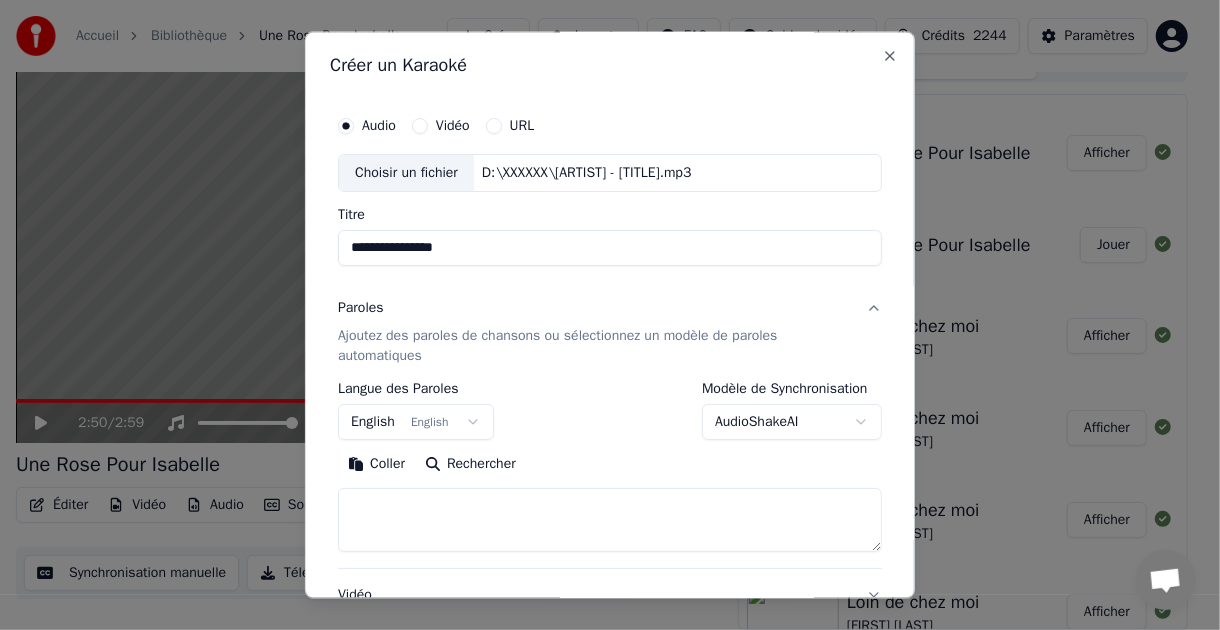 click on "Vidéo" at bounding box center [420, 127] 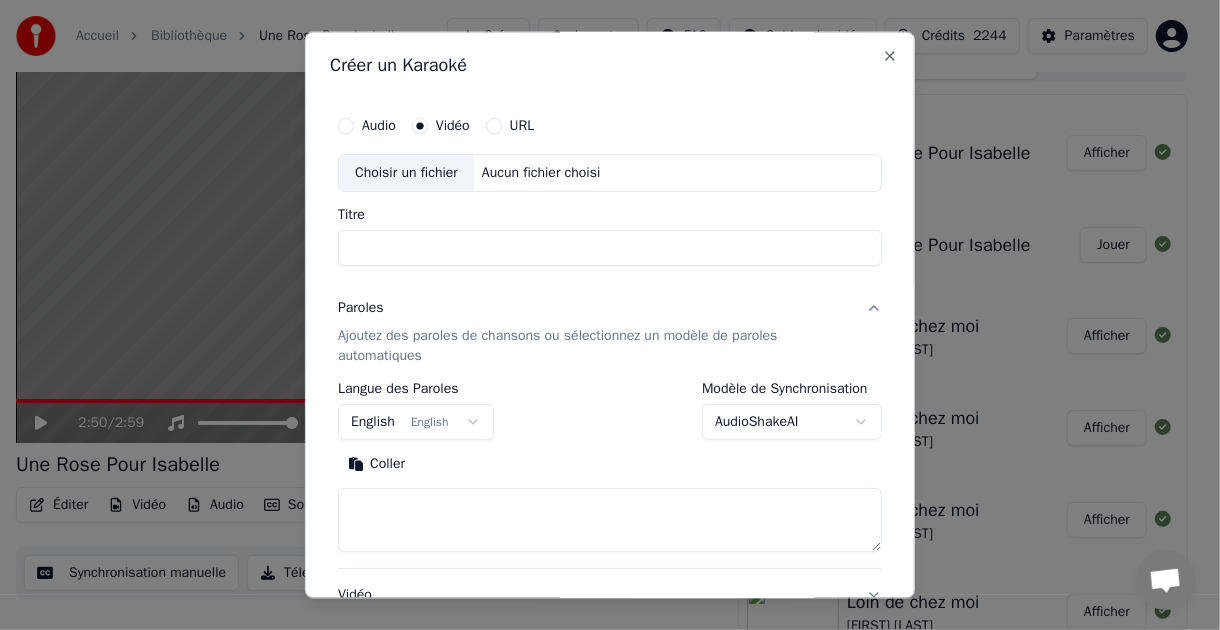 click on "Choisir un fichier" at bounding box center [406, 174] 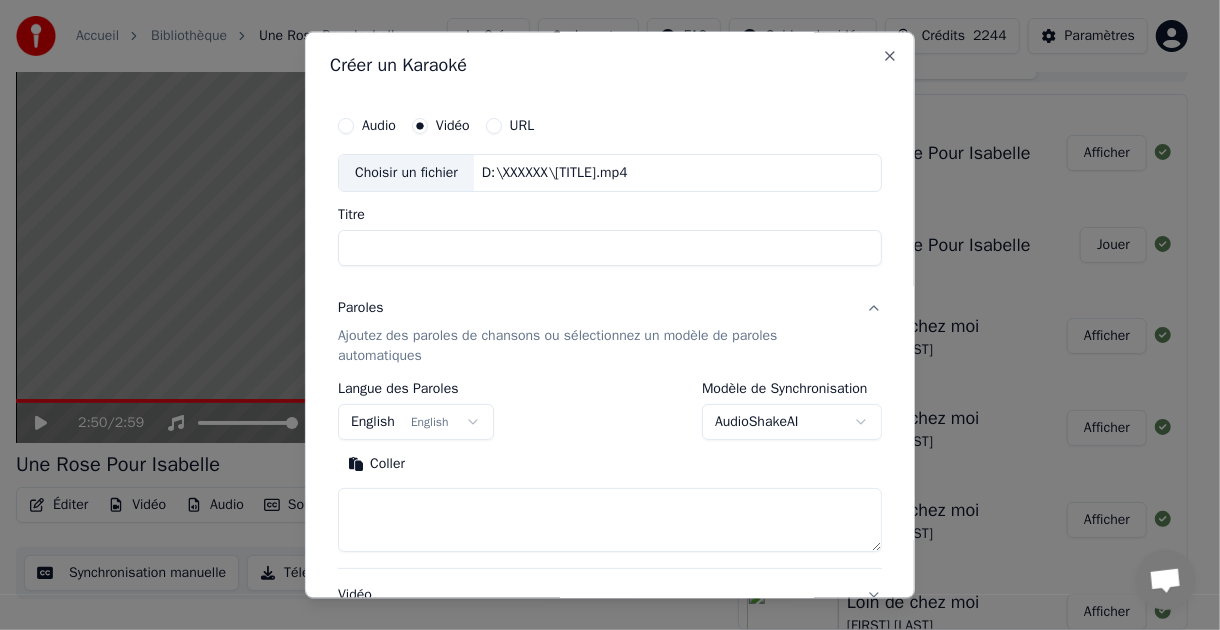 type on "**********" 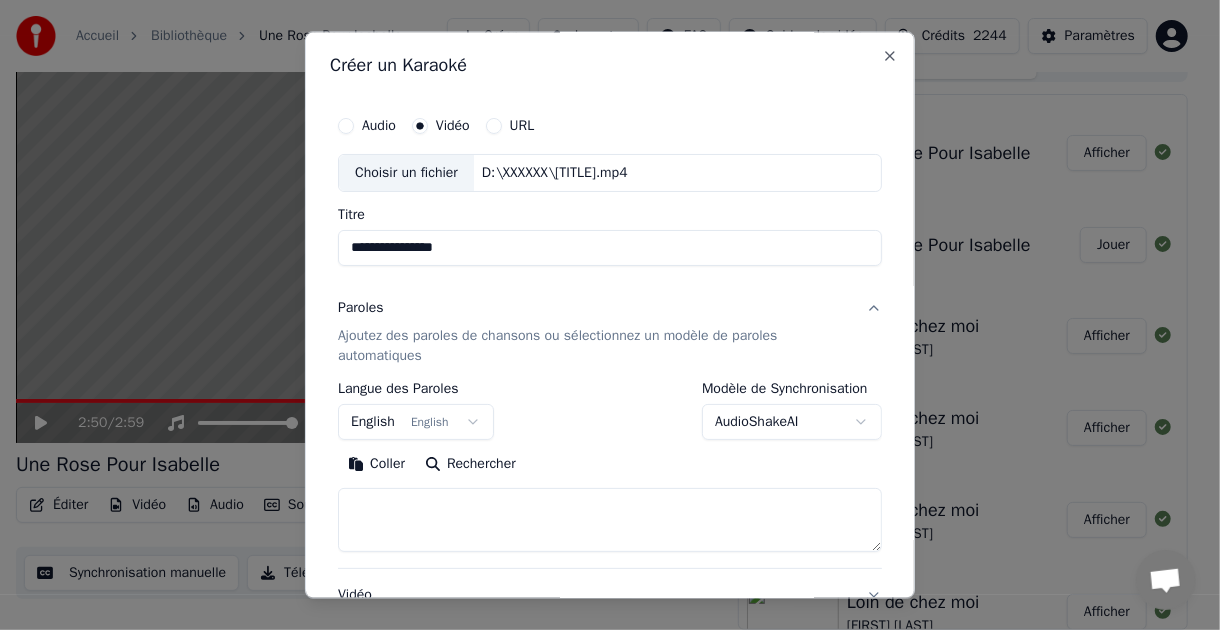 click on "Coller" at bounding box center [376, 464] 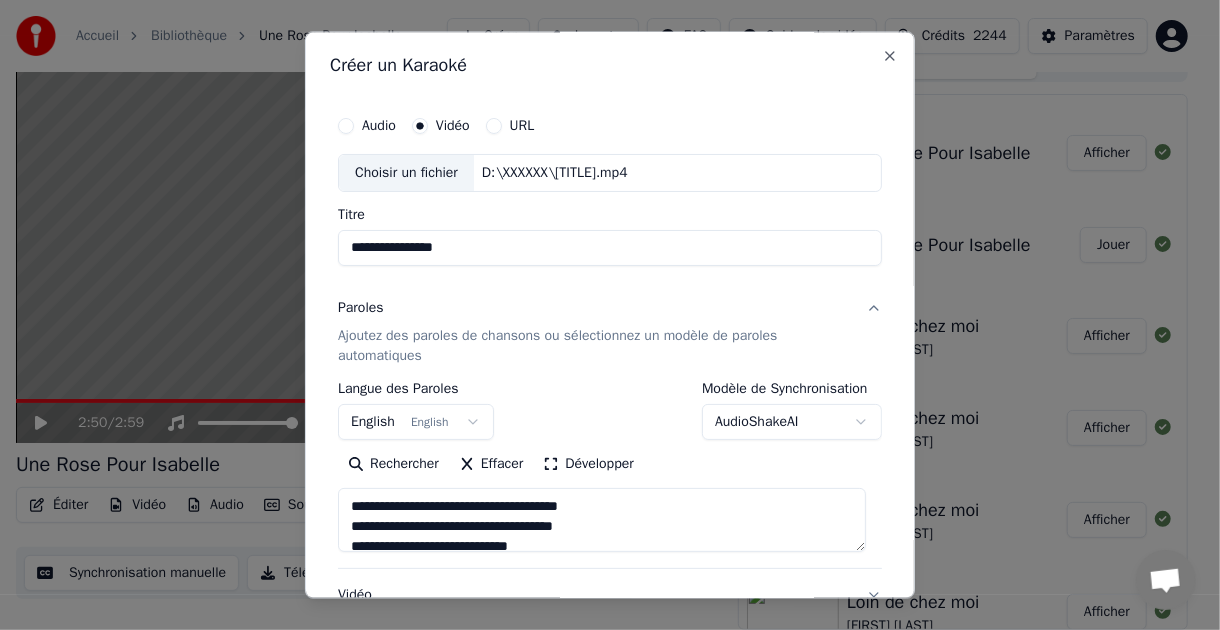scroll, scrollTop: 264, scrollLeft: 0, axis: vertical 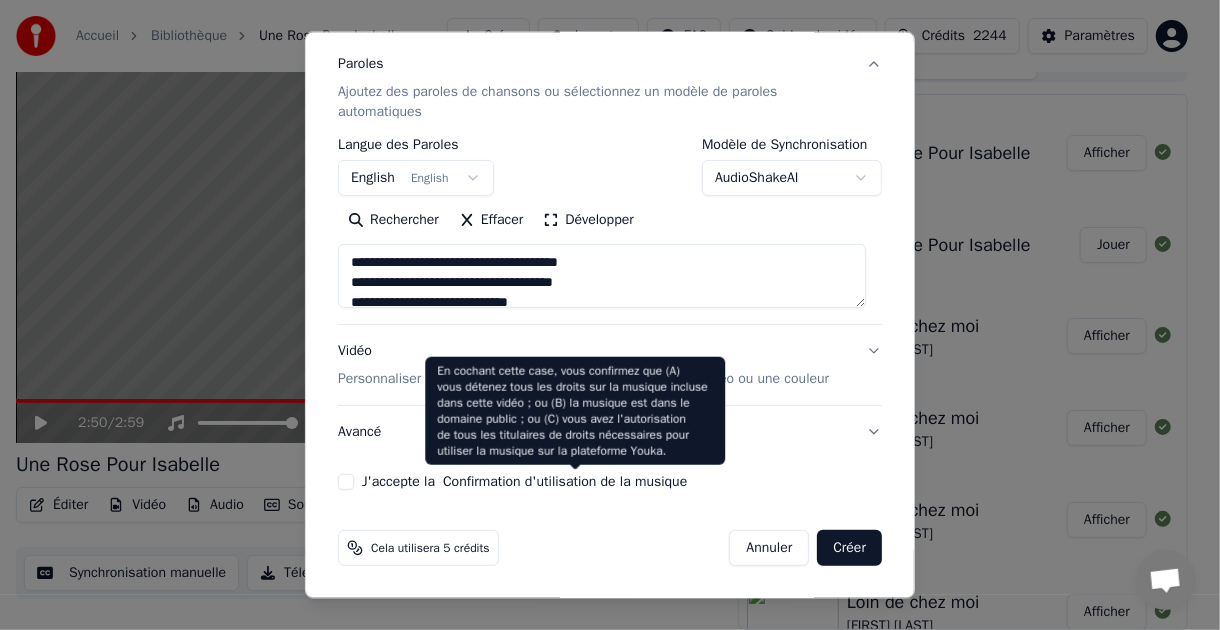 type on "**********" 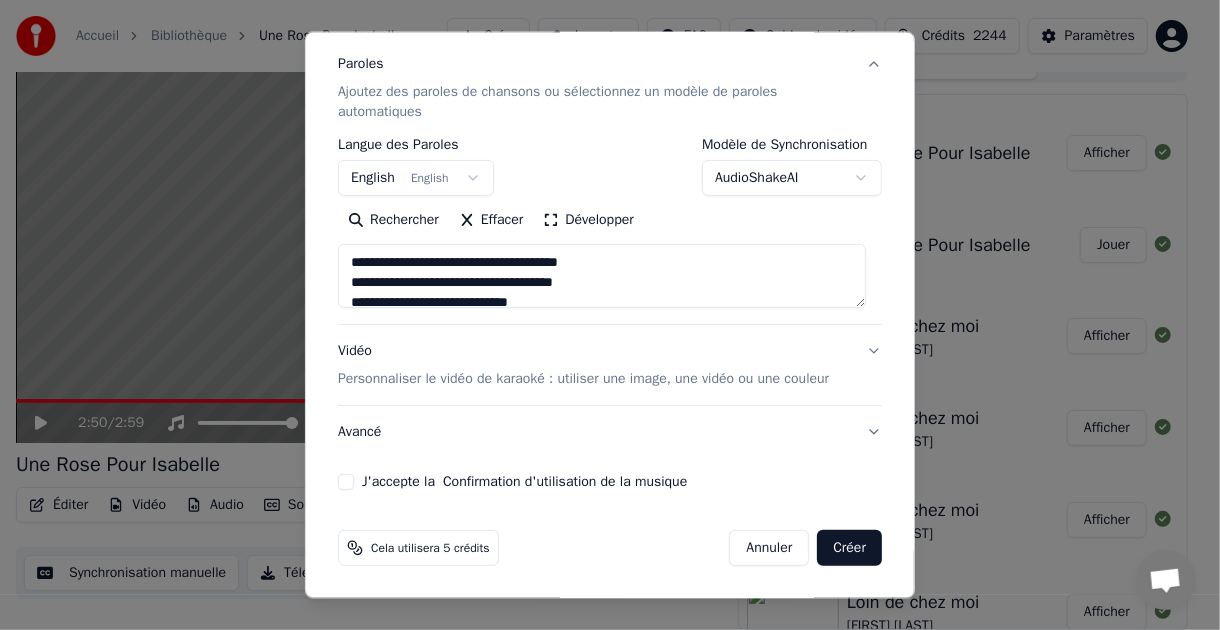 click on "J'accepte la   Confirmation d'utilisation de la musique" at bounding box center (346, 481) 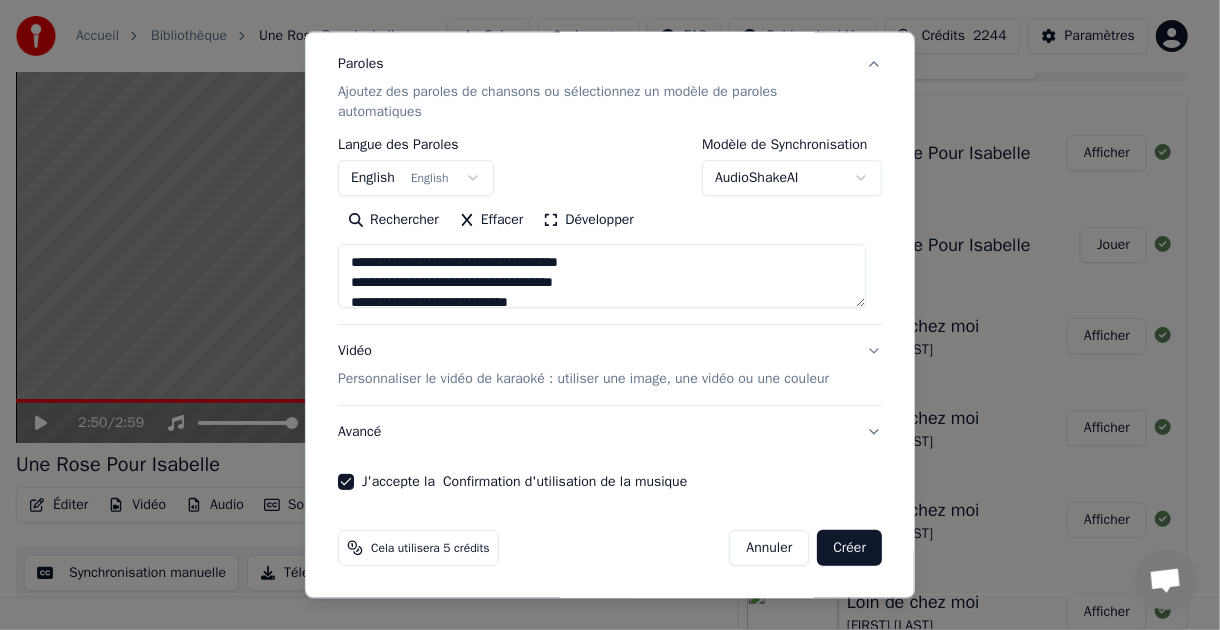 click on "Créer" at bounding box center (849, 547) 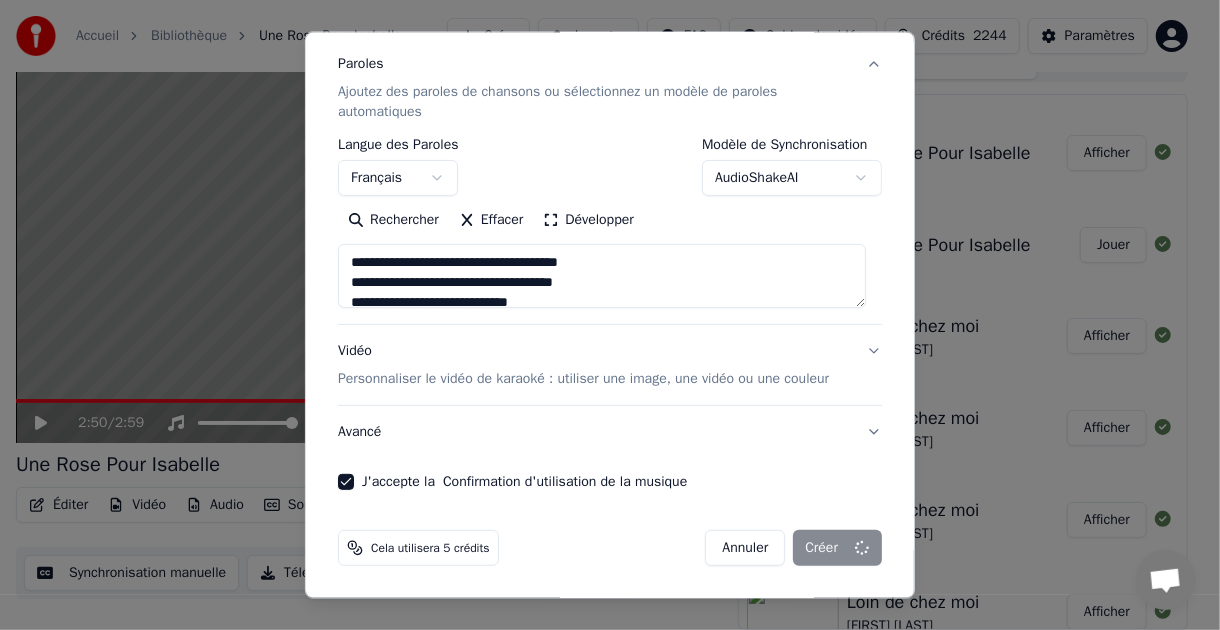 type on "**********" 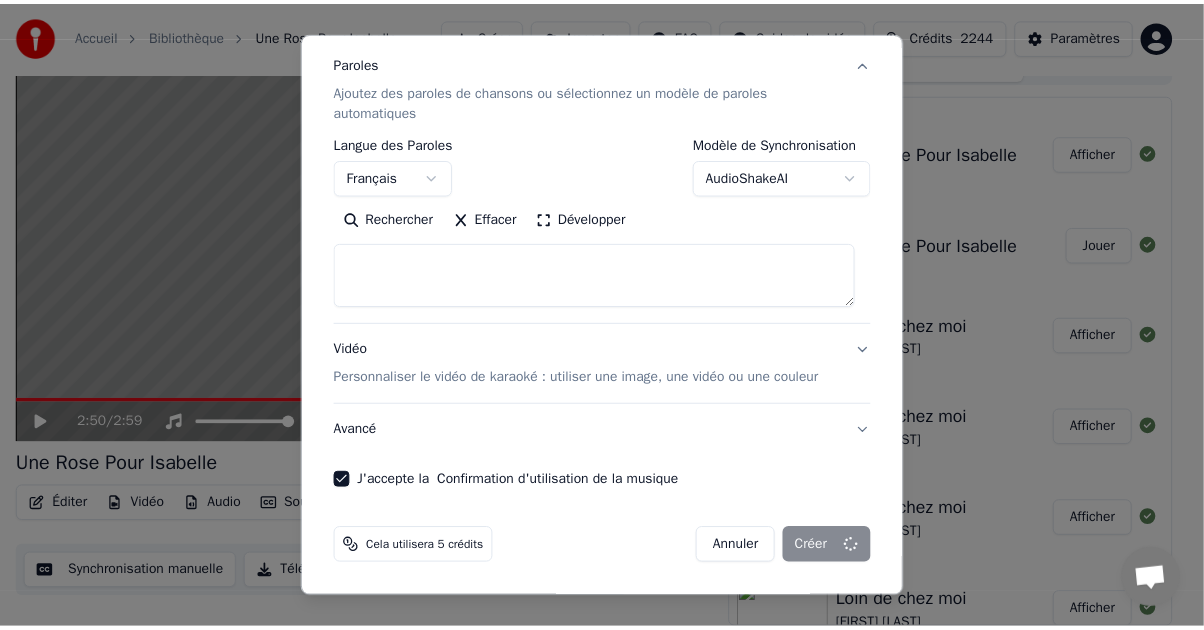 scroll, scrollTop: 25, scrollLeft: 0, axis: vertical 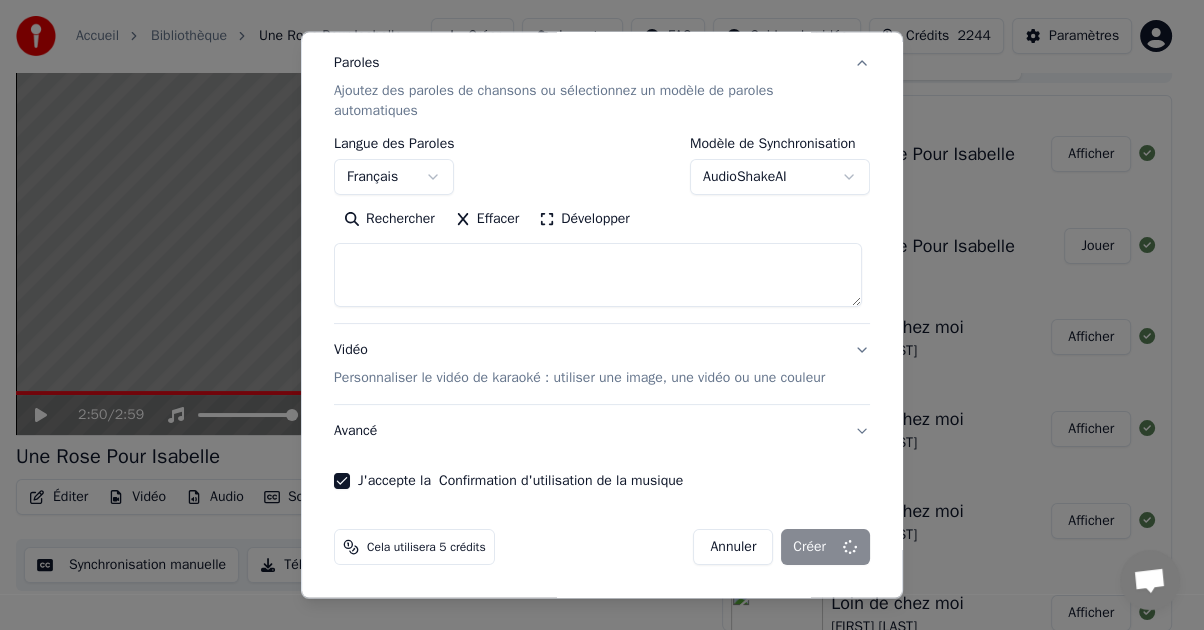 select 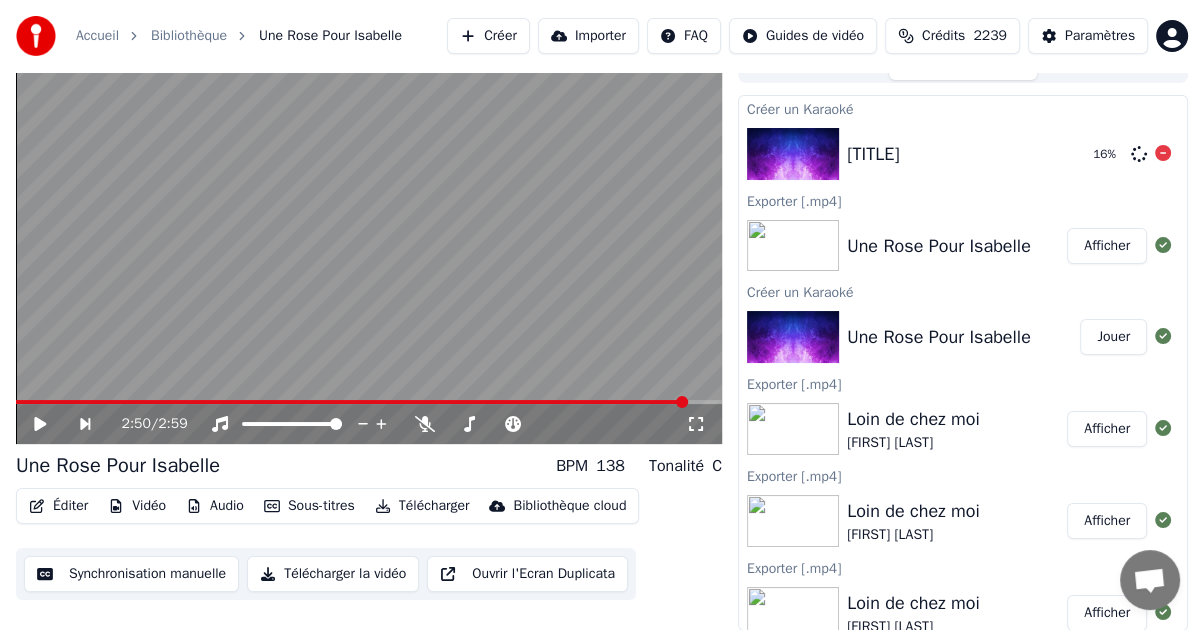 click at bounding box center [793, 154] 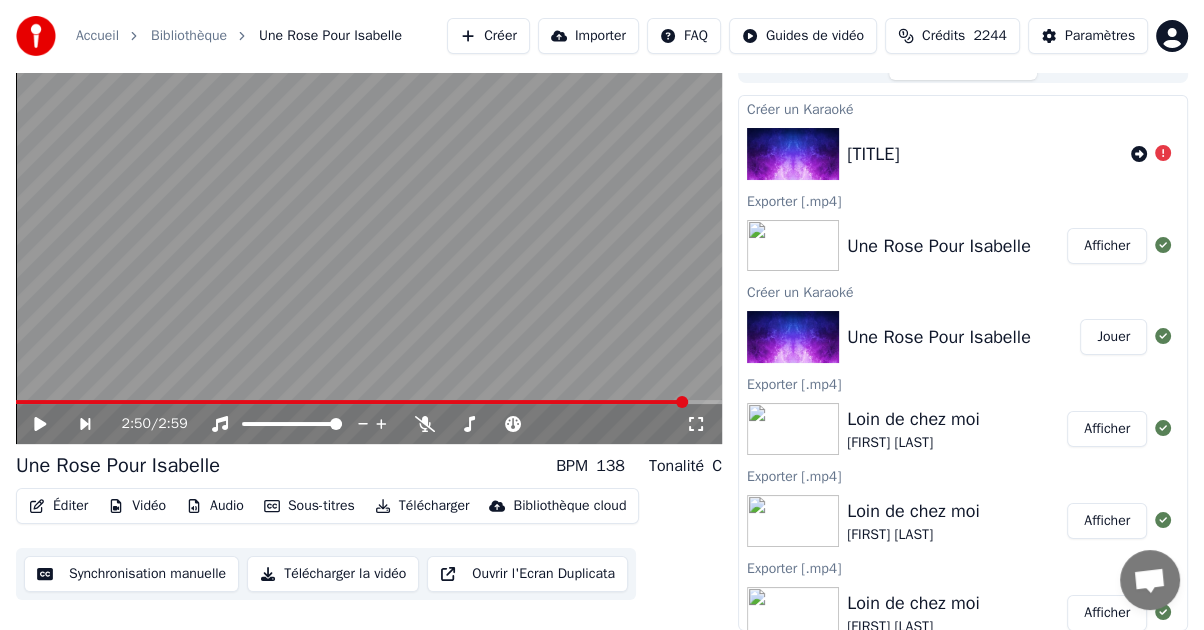 click at bounding box center [793, 154] 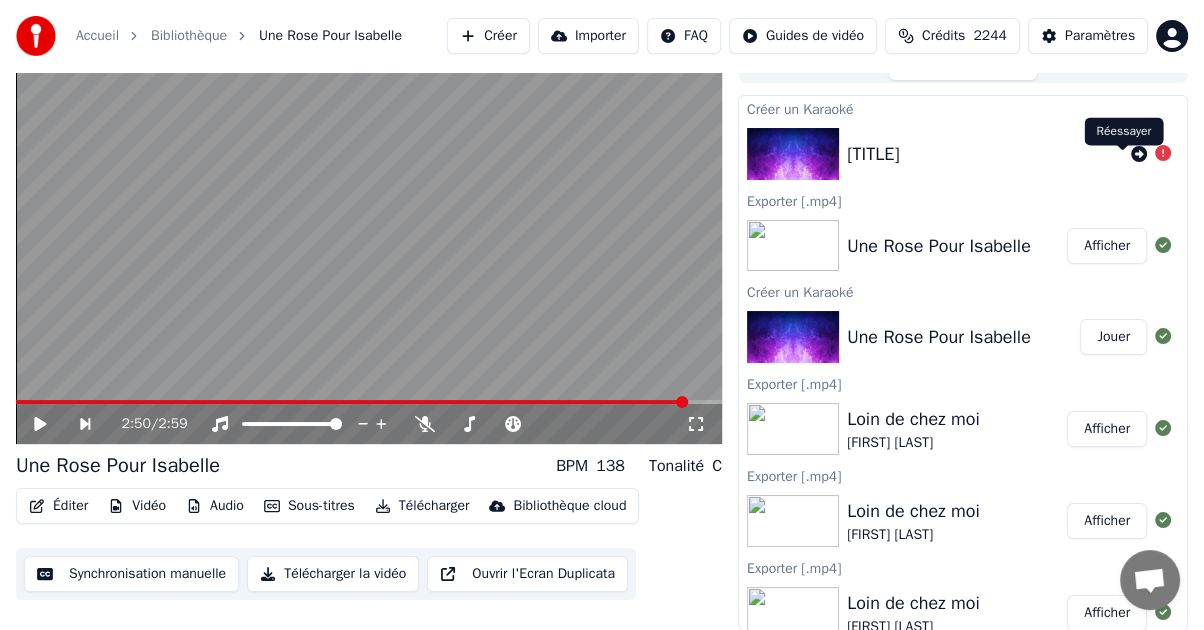 click 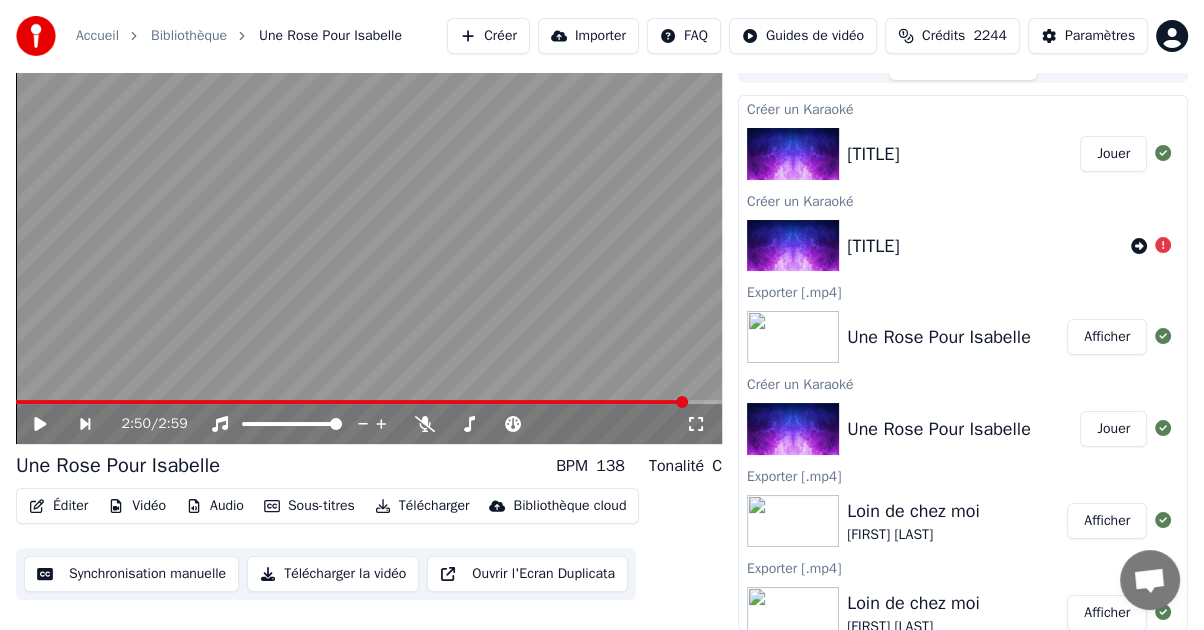 click on "Jouer" at bounding box center (1113, 154) 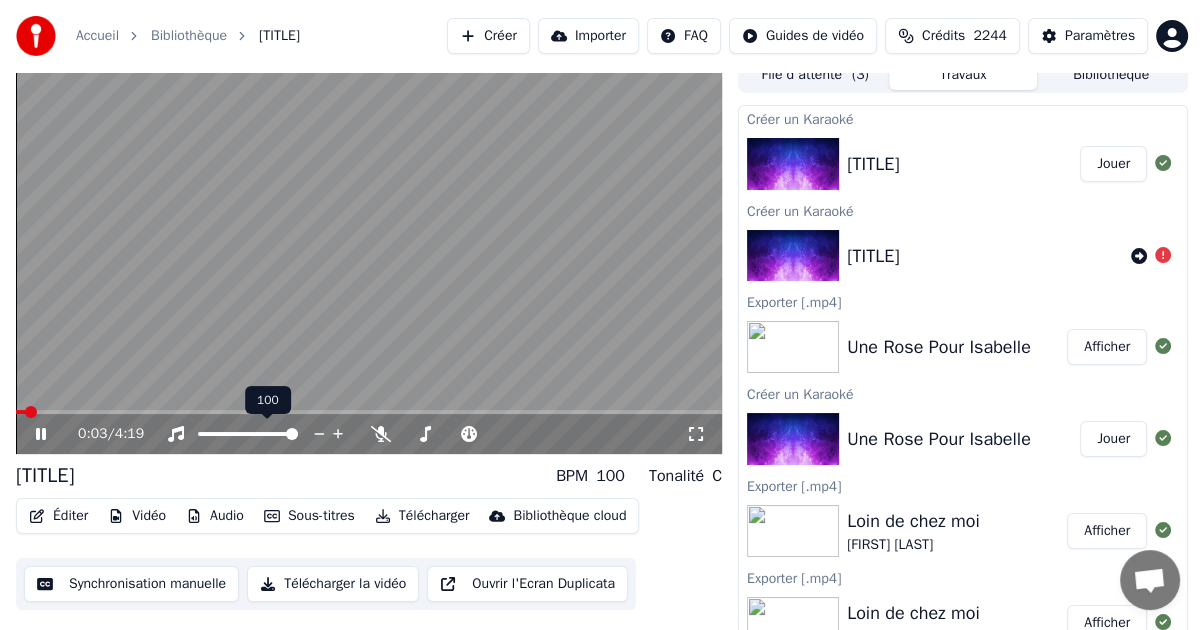 click on "Télécharger la vidéo" at bounding box center (333, 584) 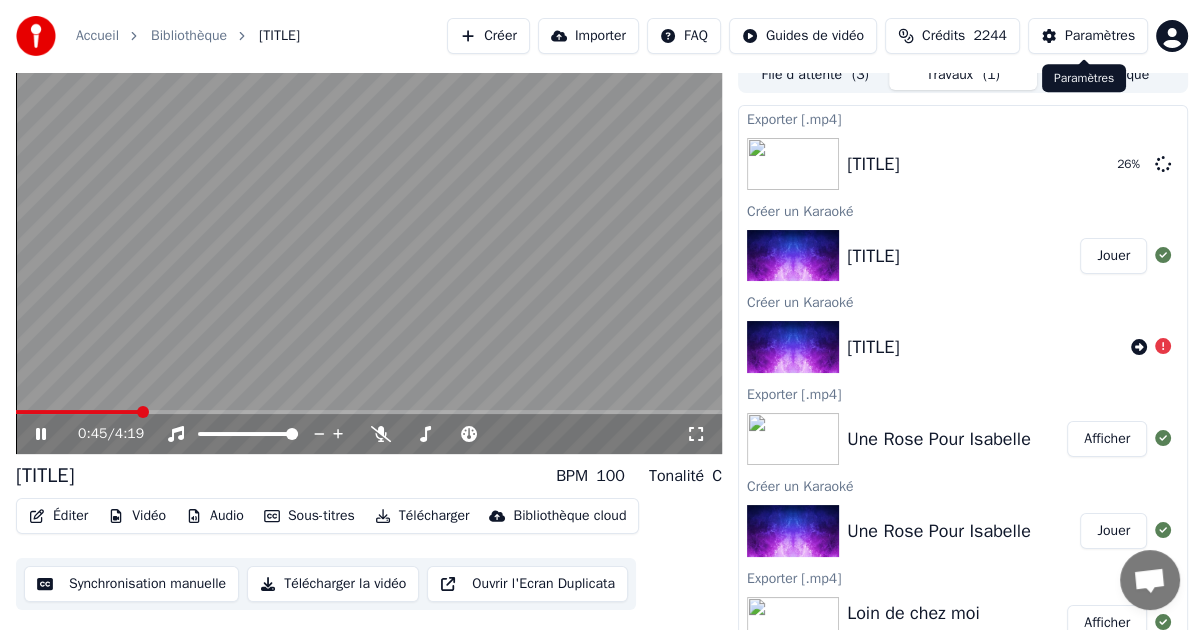 click on "0:45  /  4:19" at bounding box center (369, 434) 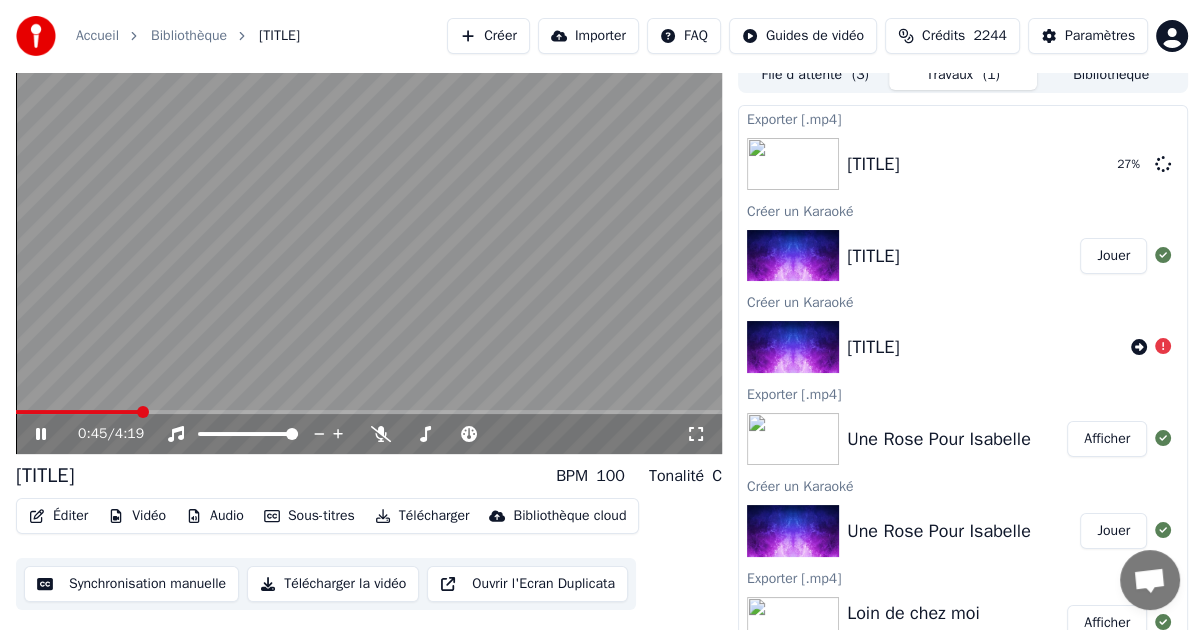 click 